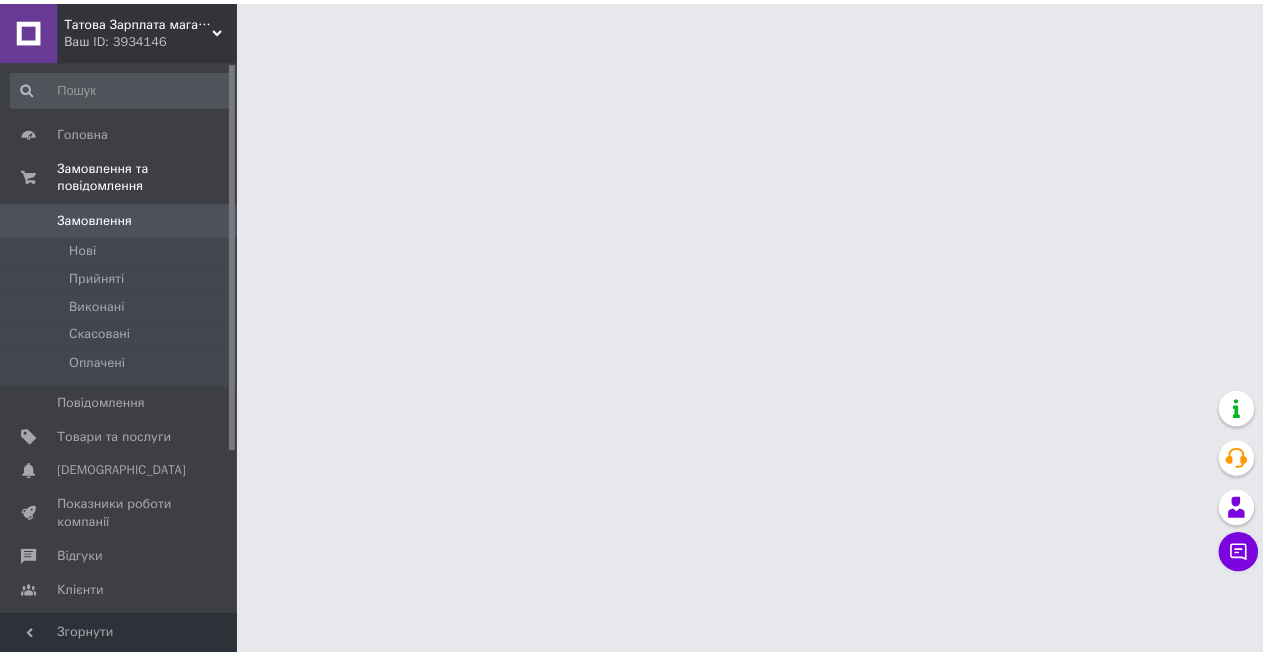 scroll, scrollTop: 0, scrollLeft: 0, axis: both 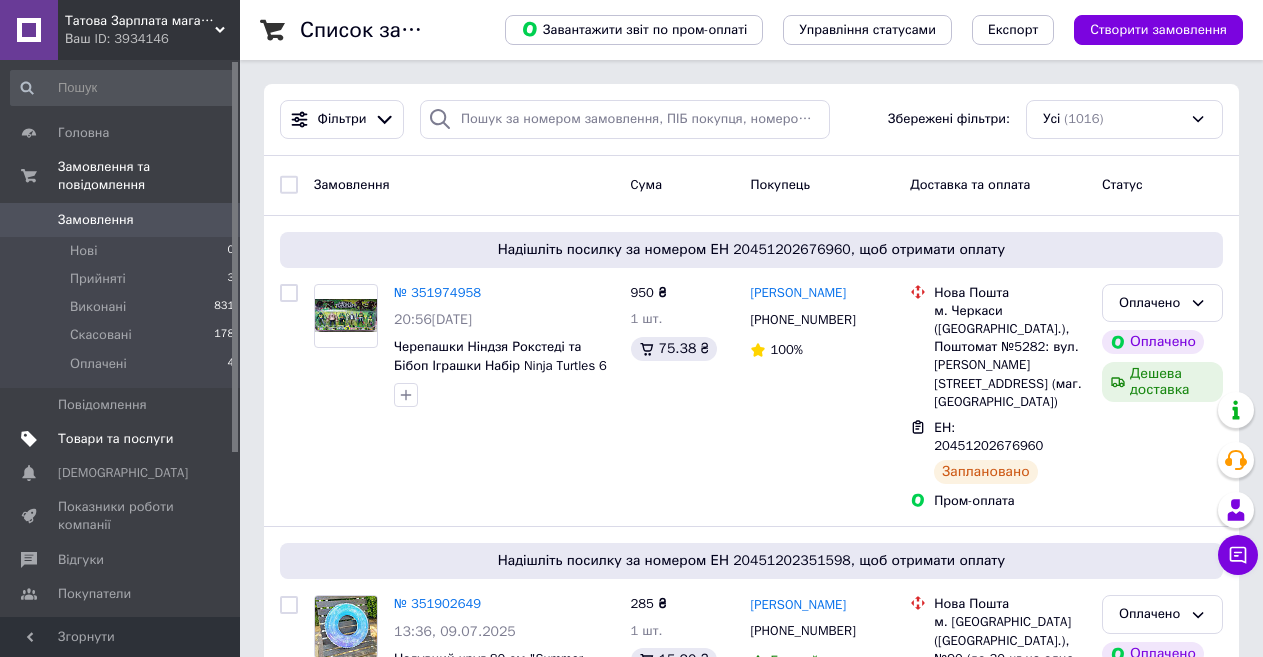 click on "Товари та послуги" at bounding box center (115, 439) 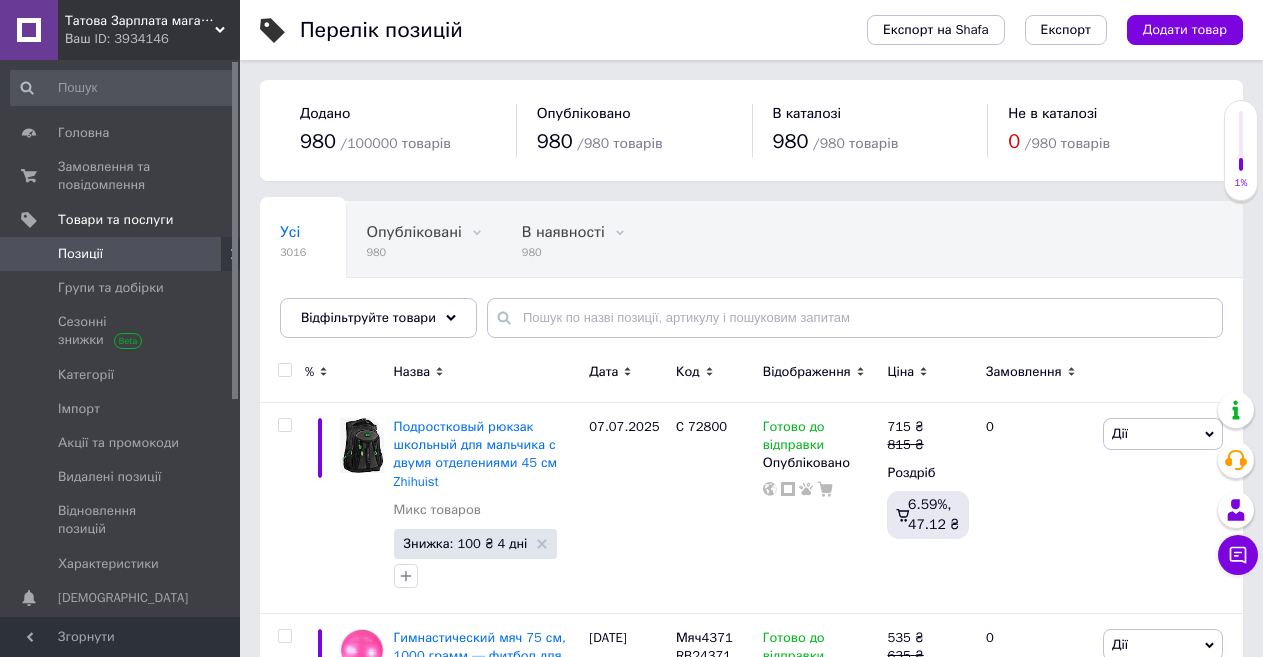 click on "Додати товар" at bounding box center [1185, 30] 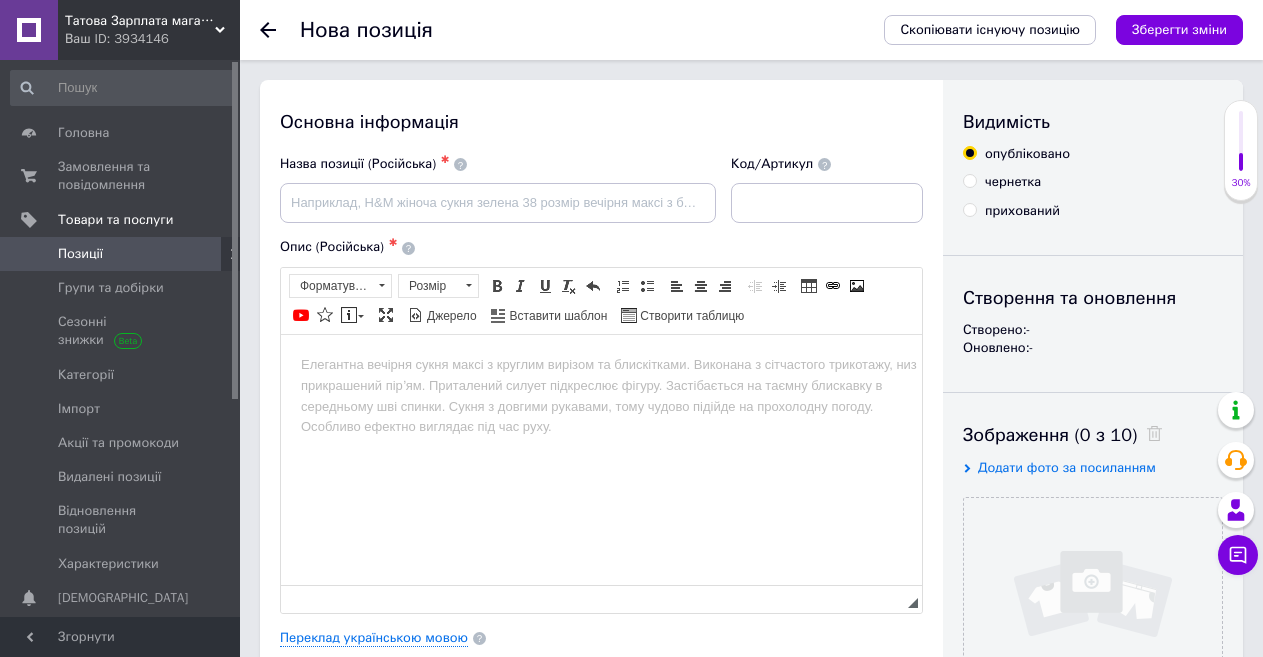 scroll, scrollTop: 0, scrollLeft: 0, axis: both 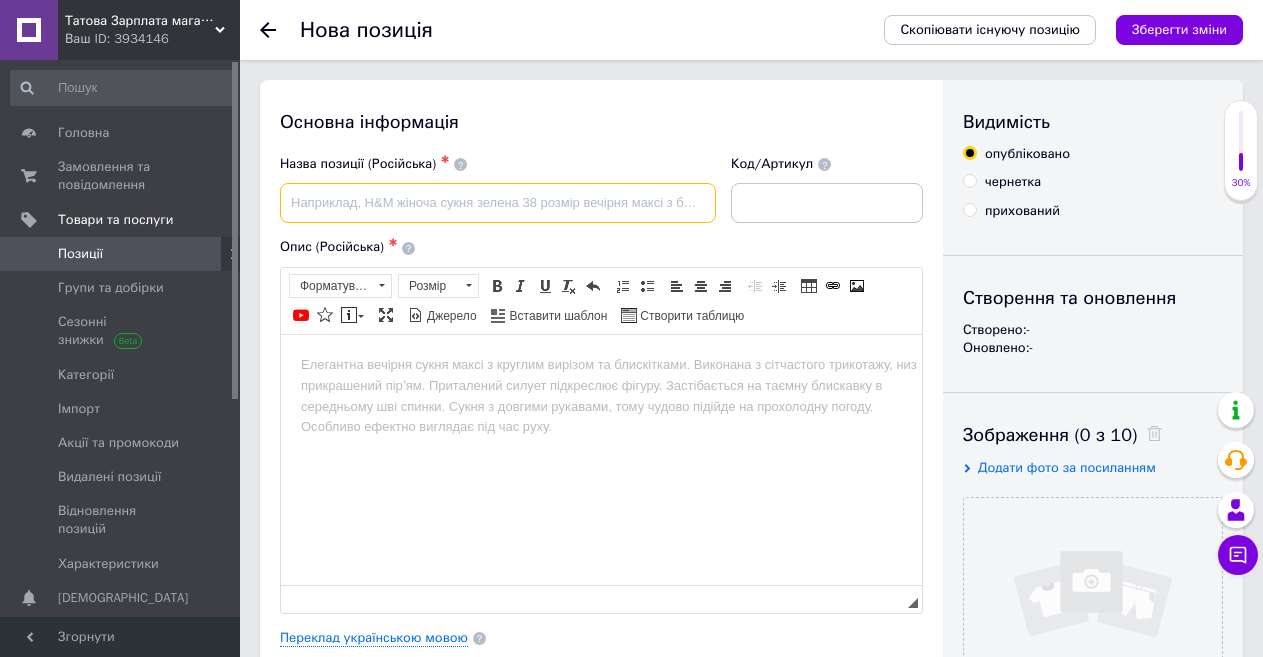 paste on "Детский набор раций-часов с микрофоном, компасом и фонариком, цифровой дисплей, USB зарядка" 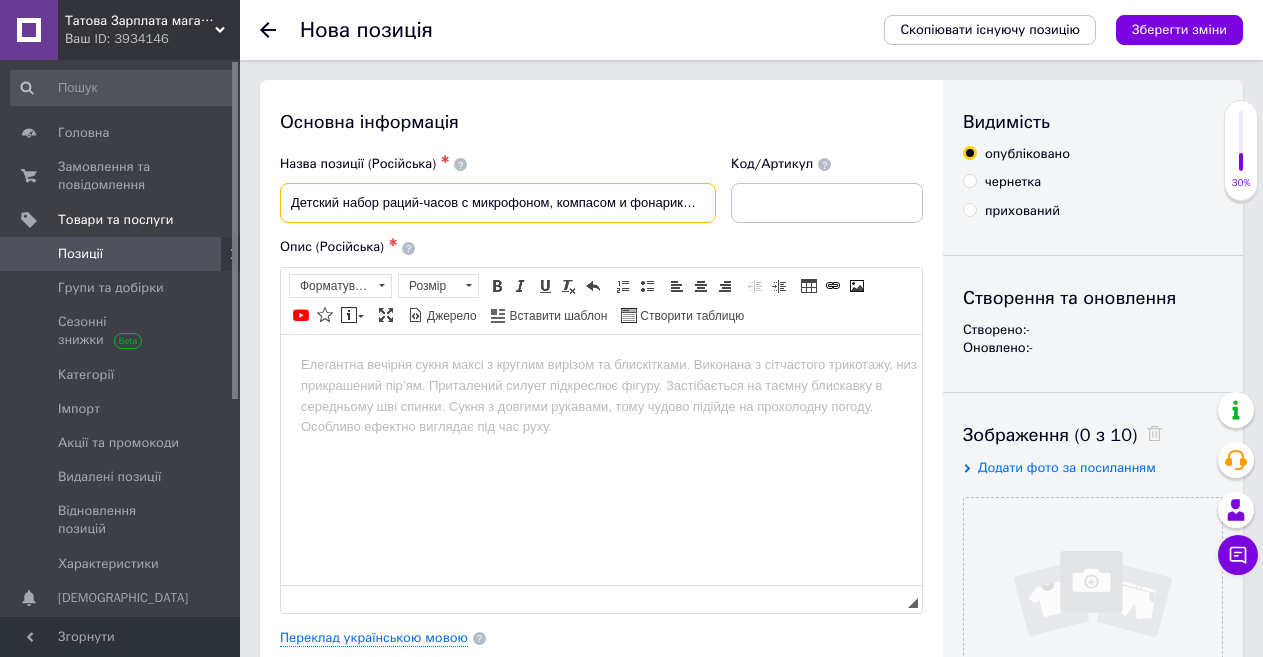 scroll, scrollTop: 0, scrollLeft: 204, axis: horizontal 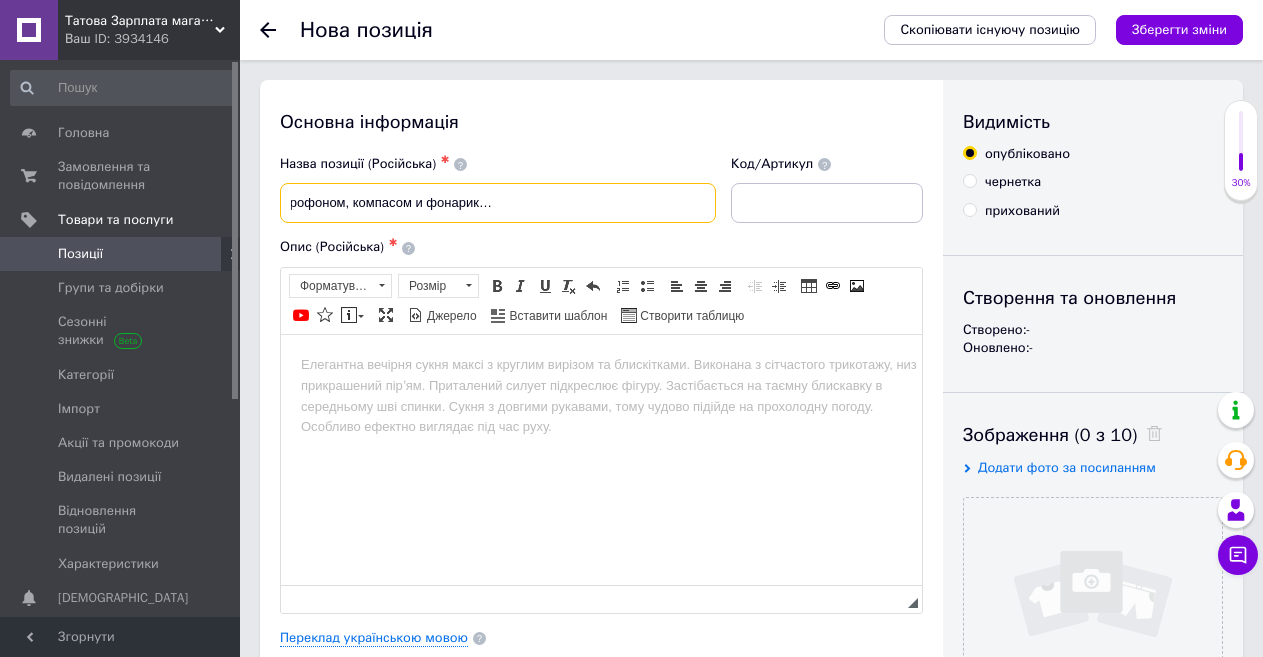 type on "Детский набор раций-часов с микрофоном, компасом и фонариком, цифровой дисплей, USB зарядка" 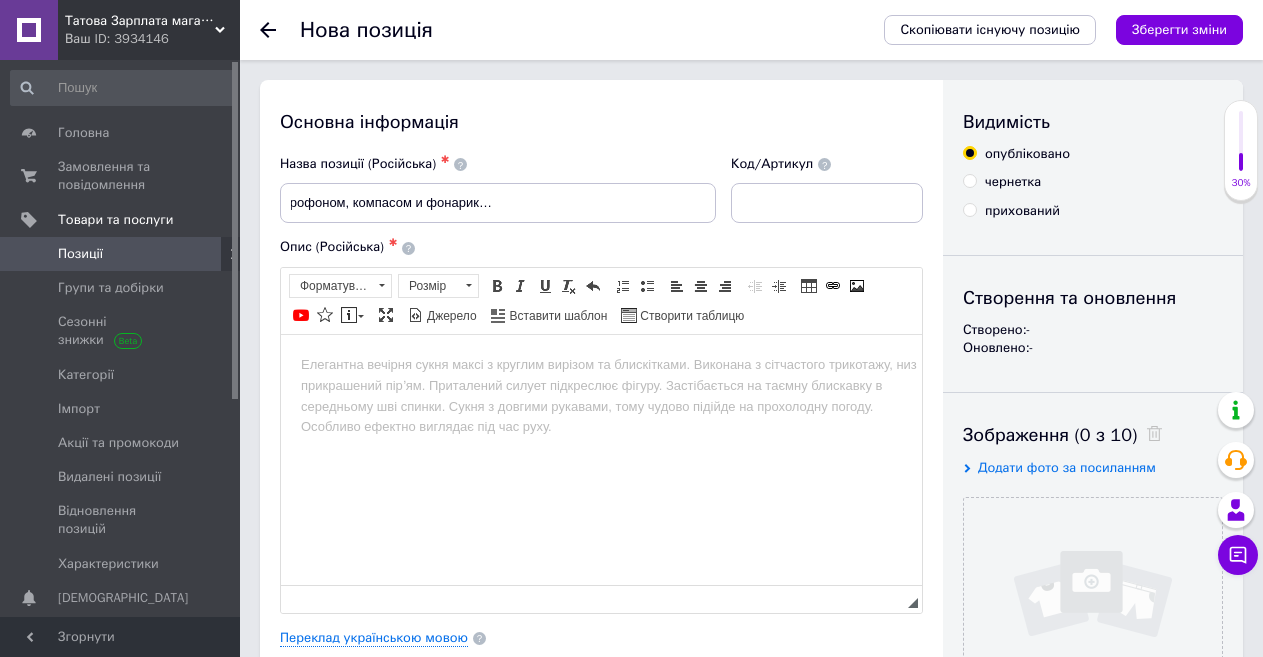 click on "Основна інформація Назва позиції (Російська) ✱ Детский набор раций-часов с микрофоном, компасом и фонариком, цифровой дисплей, USB зарядка Код/Артикул Опис (Російська) ✱ Розширений текстовий редактор, 76069A4A-A483-4A95-8902-72C92AD16F4F Панель інструментів редактора Форматування Форматування Розмір Розмір   Жирний  Сполучення клавіш Ctrl+B   Курсив  Сполучення клавіш Ctrl+I   Підкреслений  Сполучення клавіш Ctrl+U   Видалити форматування   Повернути  Сполучення клавіш Ctrl+Z   Вставити/видалити нумерований список   Вставити/видалити маркований список   По лівому краю" at bounding box center [601, 638] 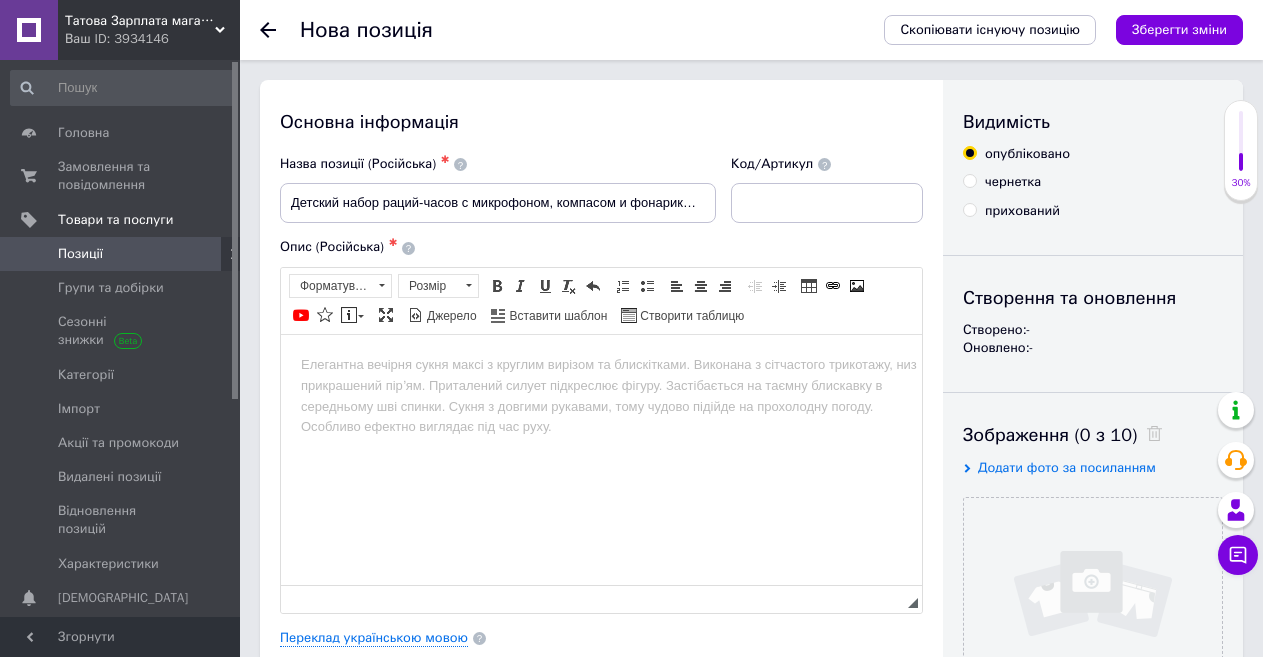 click on "Основна інформація Назва позиції (Російська) ✱ Детский набор раций-часов с микрофоном, компасом и фонариком, цифровой дисплей, USB зарядка Код/Артикул Опис (Російська) ✱ Розширений текстовий редактор, 76069A4A-A483-4A95-8902-72C92AD16F4F Панель інструментів редактора Форматування Форматування Розмір Розмір   Жирний  Сполучення клавіш Ctrl+B   Курсив  Сполучення клавіш Ctrl+I   Підкреслений  Сполучення клавіш Ctrl+U   Видалити форматування   Повернути  Сполучення клавіш Ctrl+Z   Вставити/видалити нумерований список   Вставити/видалити маркований список   По лівому краю" at bounding box center (601, 638) 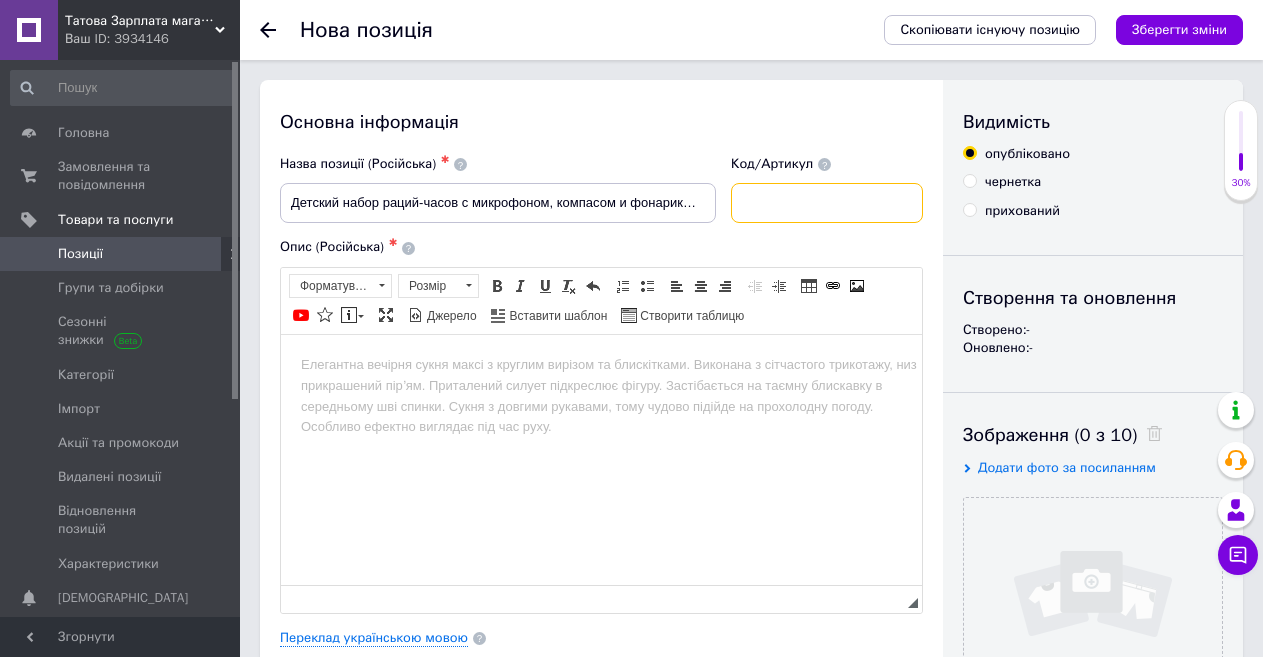 paste on "LZ 060" 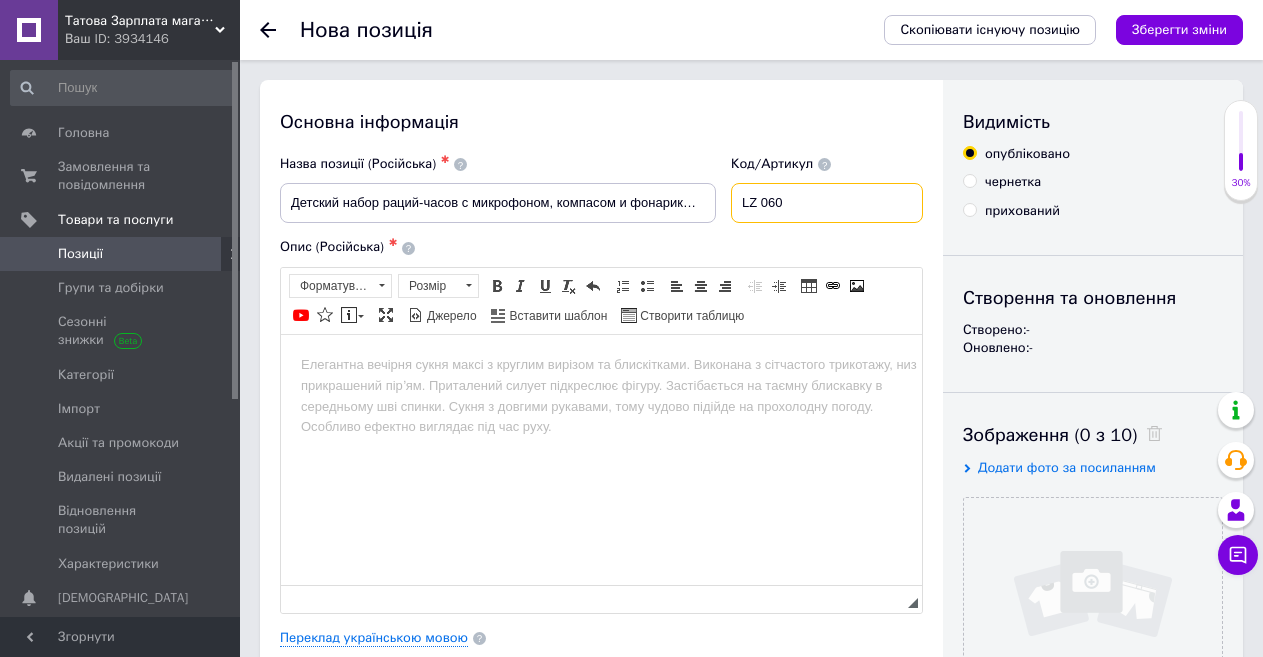 type on "LZ 060" 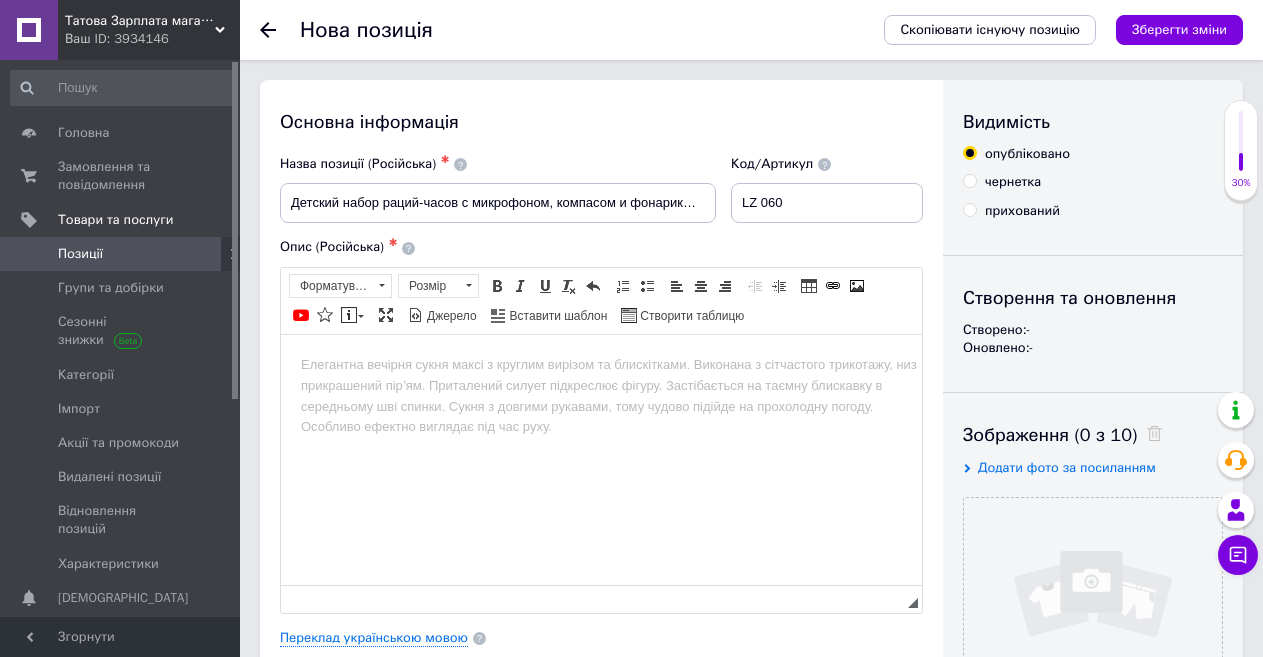 click at bounding box center [601, 364] 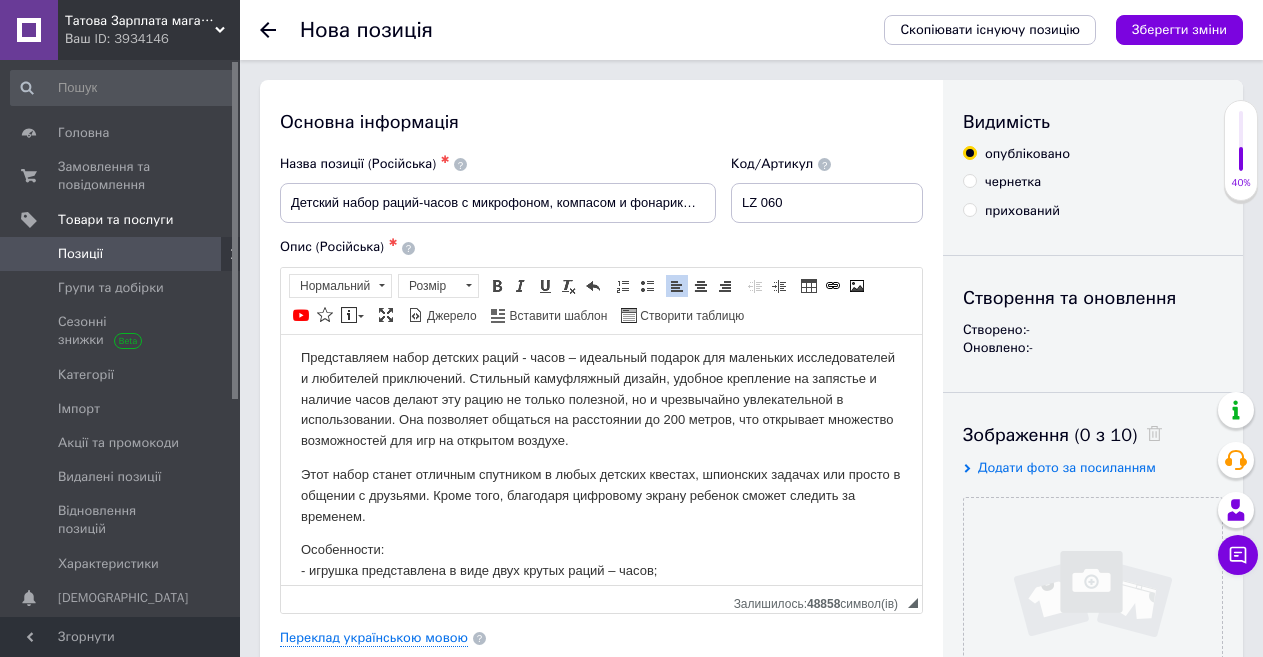 scroll, scrollTop: 0, scrollLeft: 0, axis: both 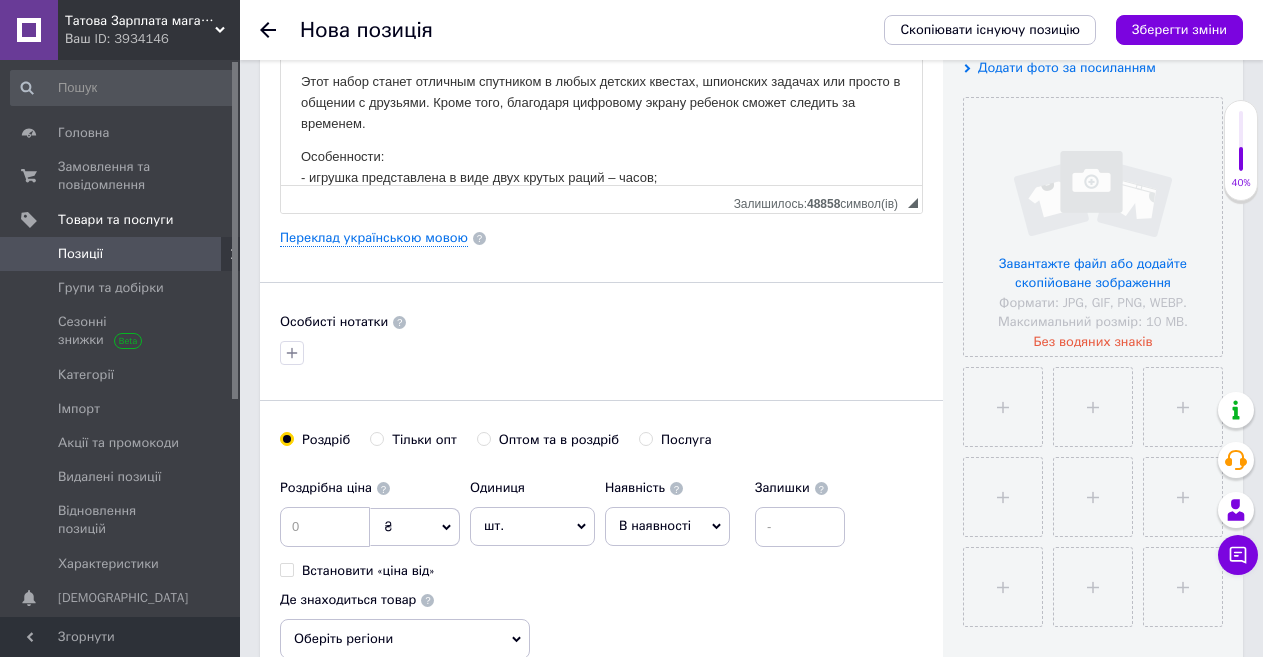 click at bounding box center (1093, 227) 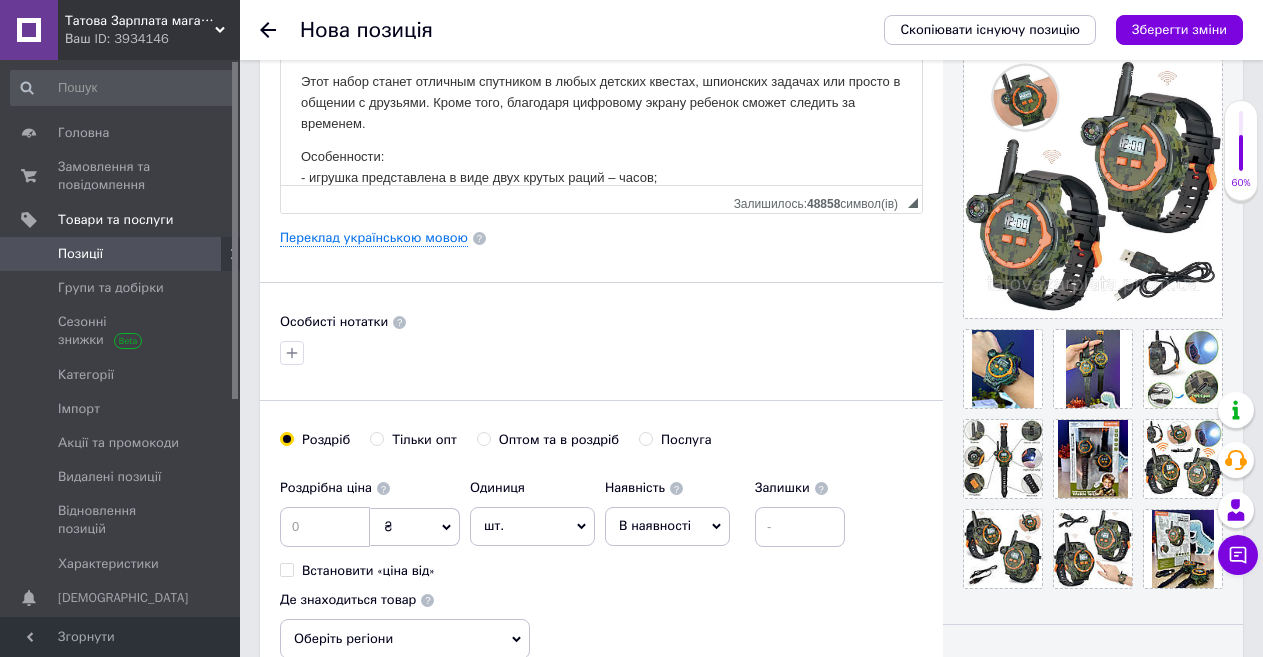 click on "Особисті нотатки" at bounding box center (601, 341) 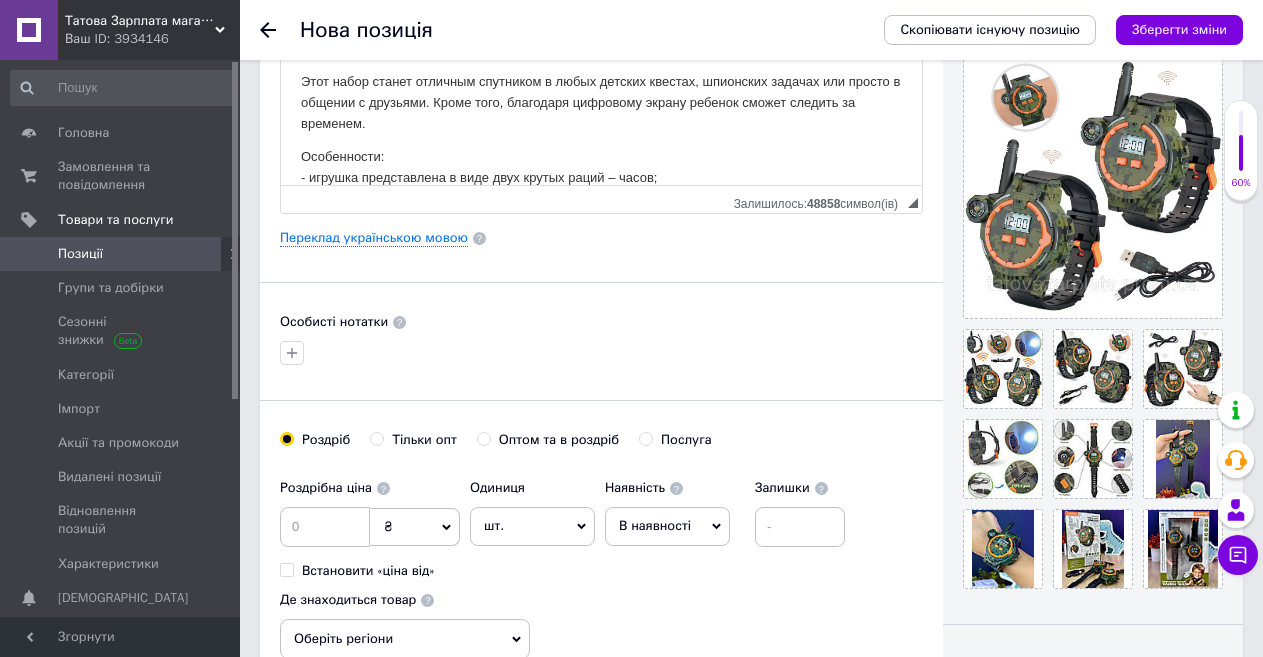click at bounding box center [601, 353] 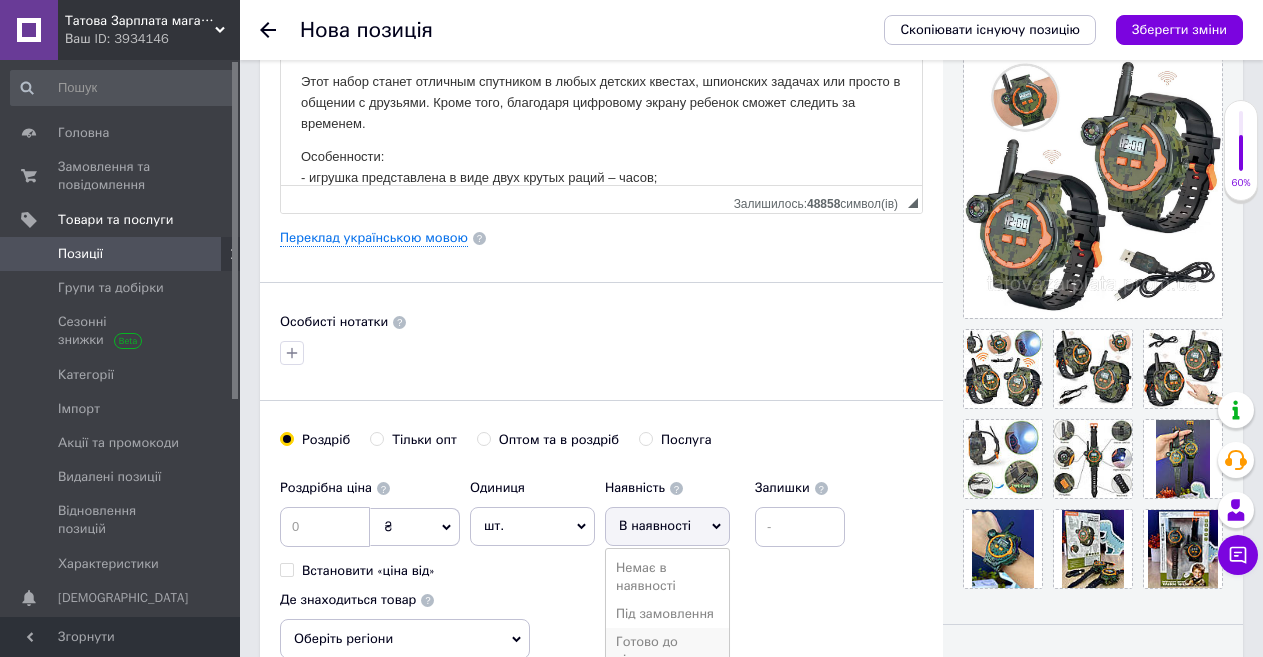 click on "Готово до відправки" at bounding box center (667, 651) 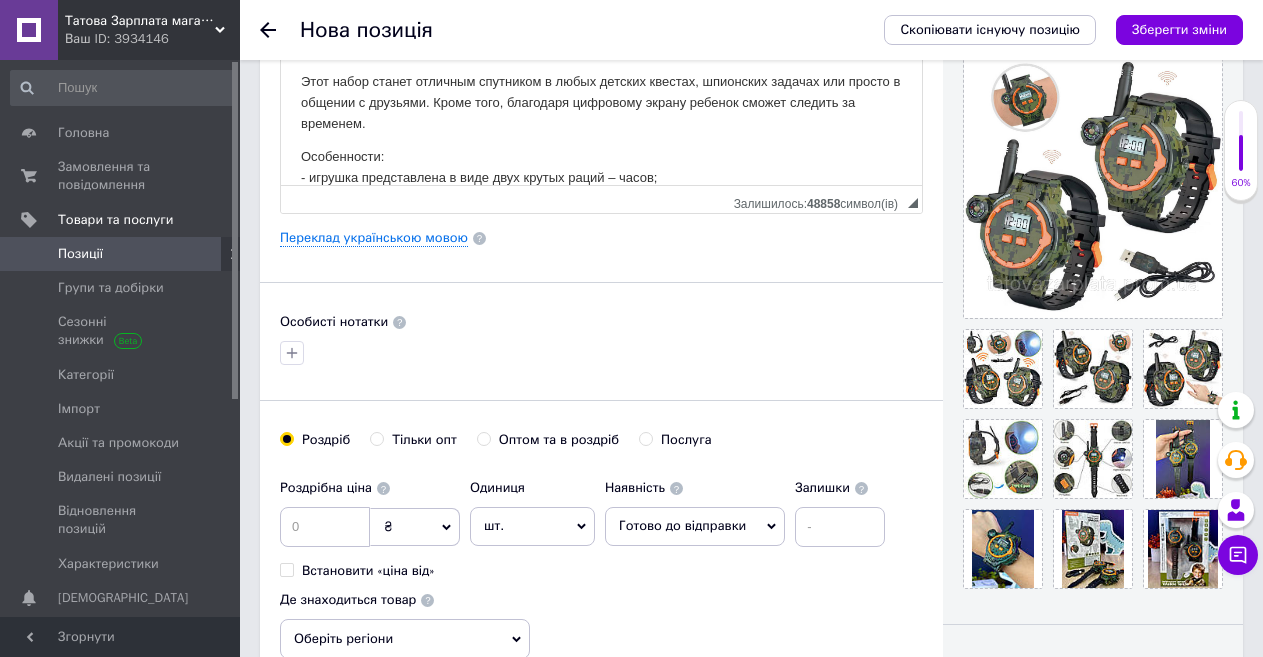 click on "Роздрібна ціна ₴ $ EUR CHF GBP ¥ PLN ₸ MDL HUF KGS CNY TRY KRW lei Встановити «ціна від» Одиниця шт. Популярне комплект упаковка кв.м пара м кг пог.м послуга т а автоцистерна ампула б балон банка блістер бобіна бочка бут бухта в ват виїзд відро г г га година гр/кв.м гігакалорія д дав два місяці день доба доза є єврокуб з зміна к кВт каністра карат кв.дм кв.м кв.см кв.фут квартал кг кг/кв.м км колесо комплект коробка куб.дм куб.м л л лист м м мВт мл мм моток місяць мішок н набір номер о об'єкт од. п палетомісце пара партія пач пог.м послуга посівна одиниця птахомісце півроку пігулка р 1" at bounding box center [601, 564] 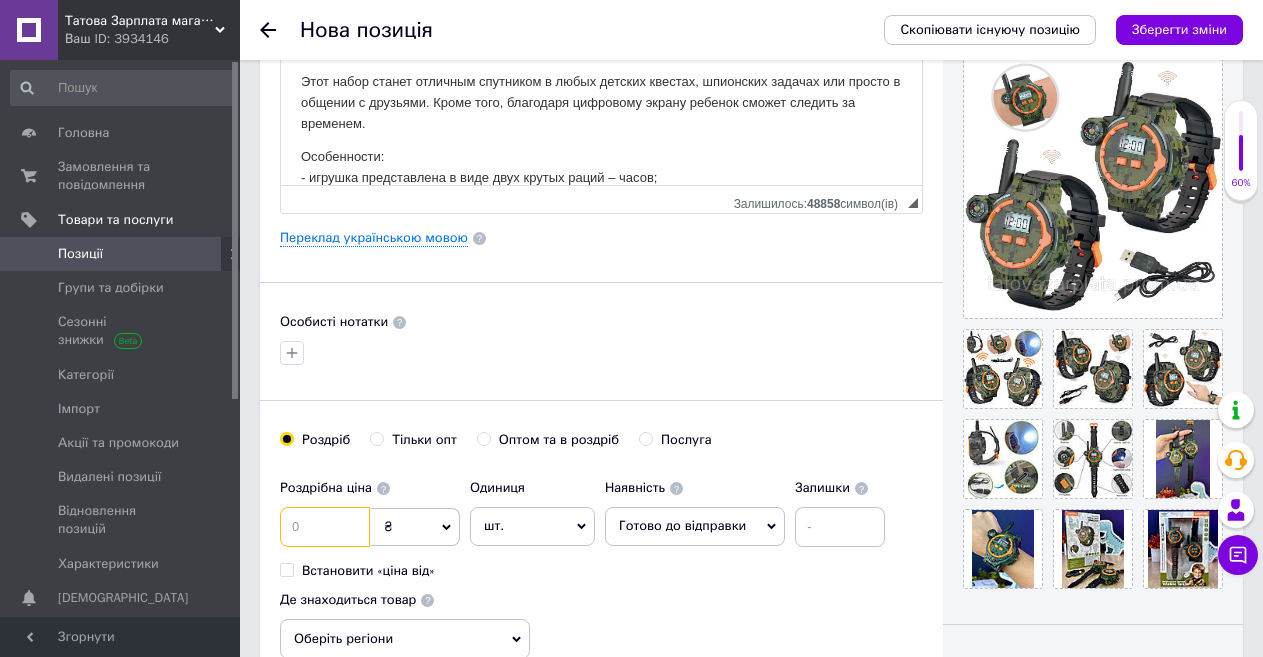 click at bounding box center [325, 527] 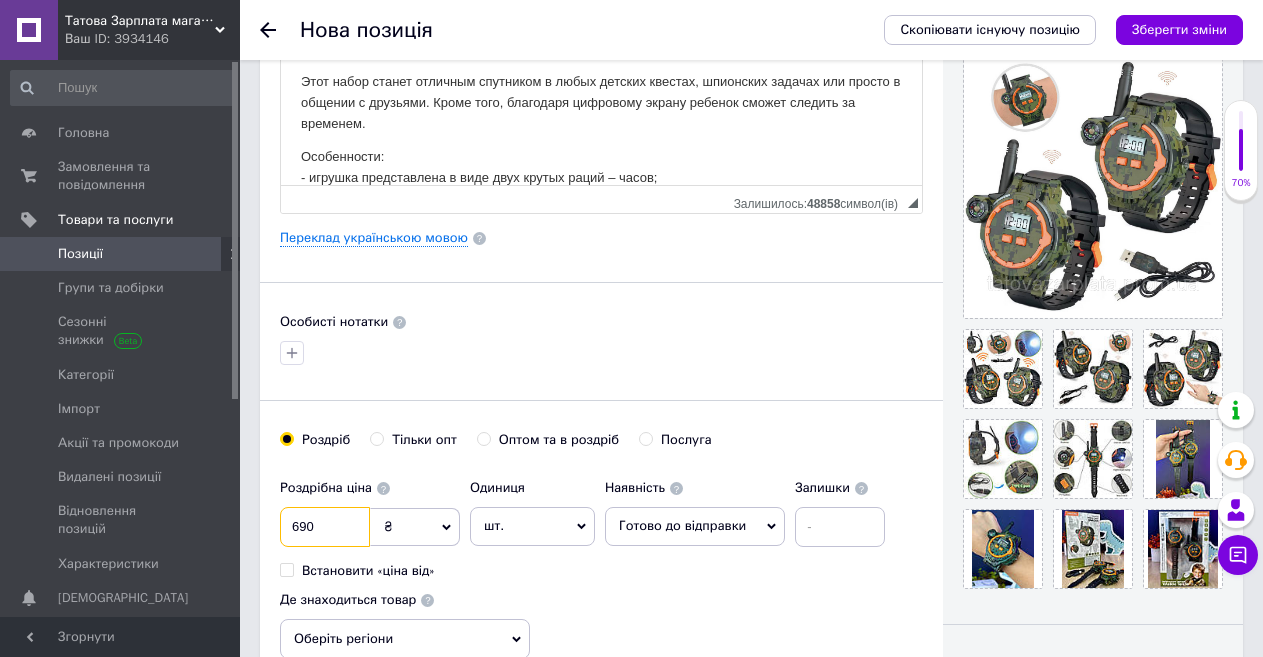 drag, startPoint x: 357, startPoint y: 534, endPoint x: 289, endPoint y: 529, distance: 68.18358 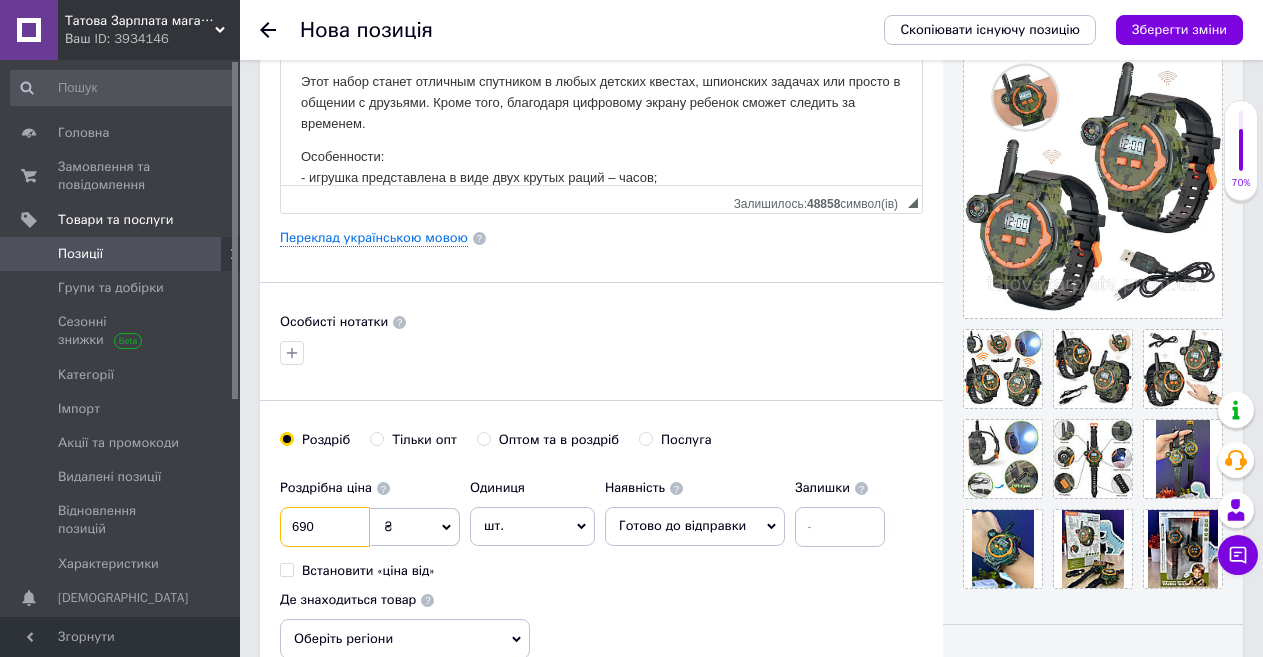 type on "690" 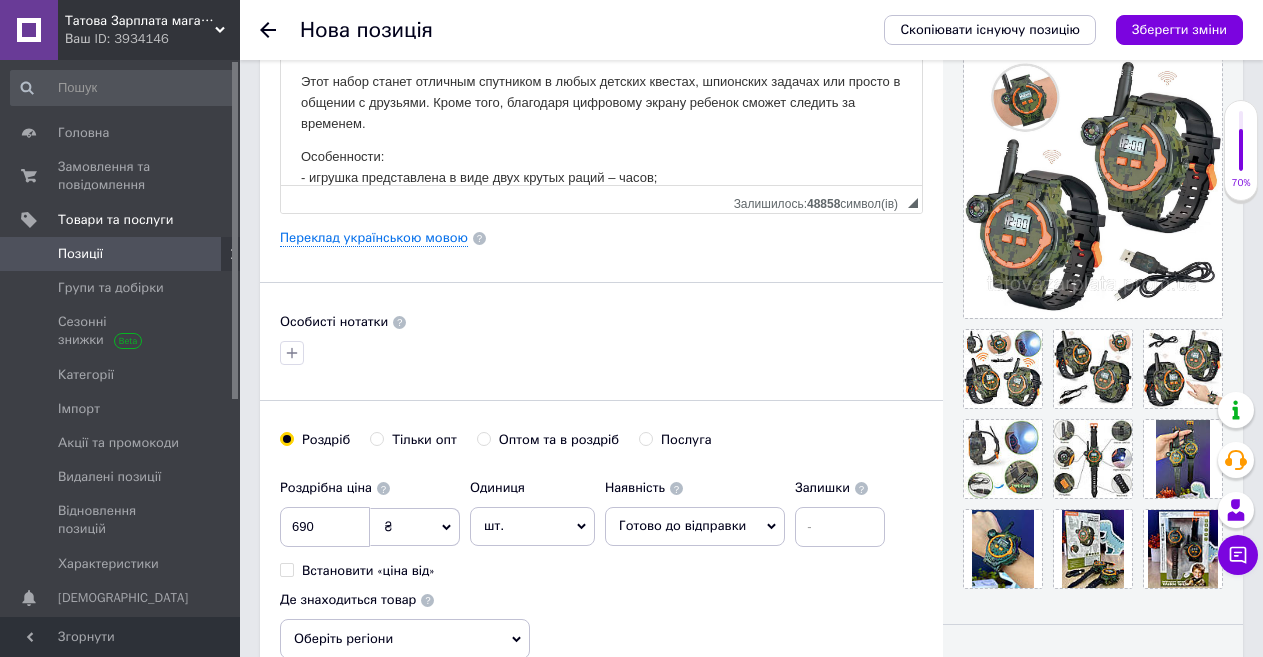 click on "Особисті нотатки" at bounding box center (601, 322) 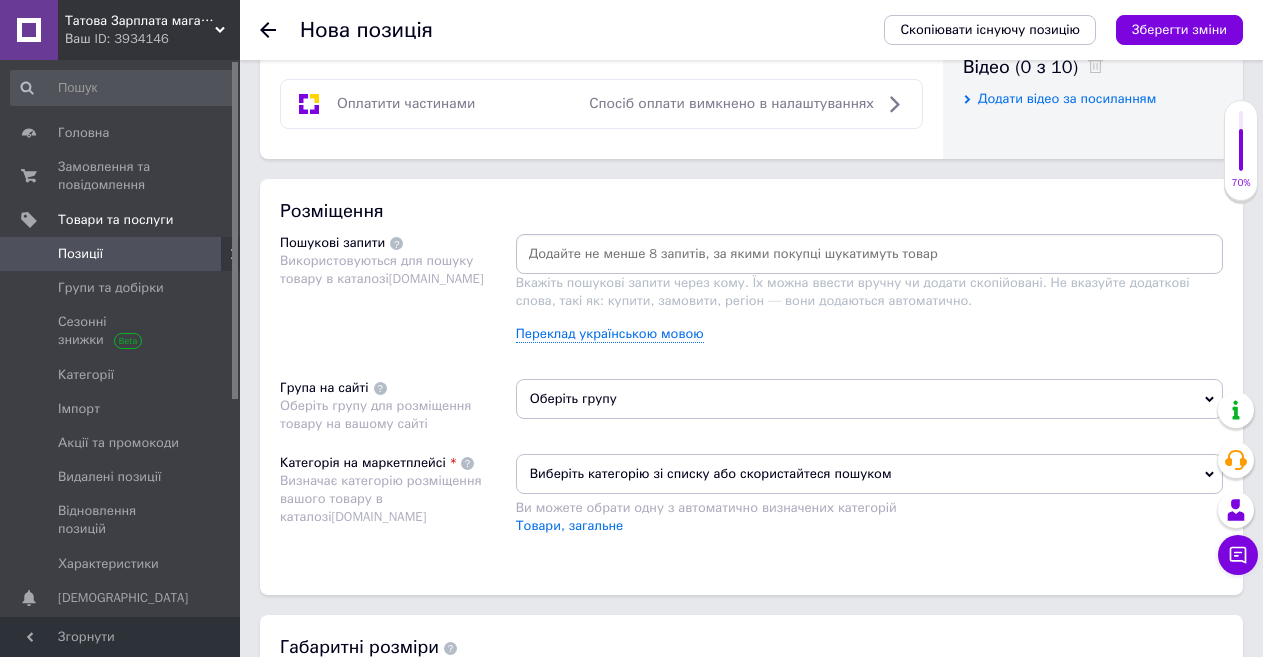 scroll, scrollTop: 1100, scrollLeft: 0, axis: vertical 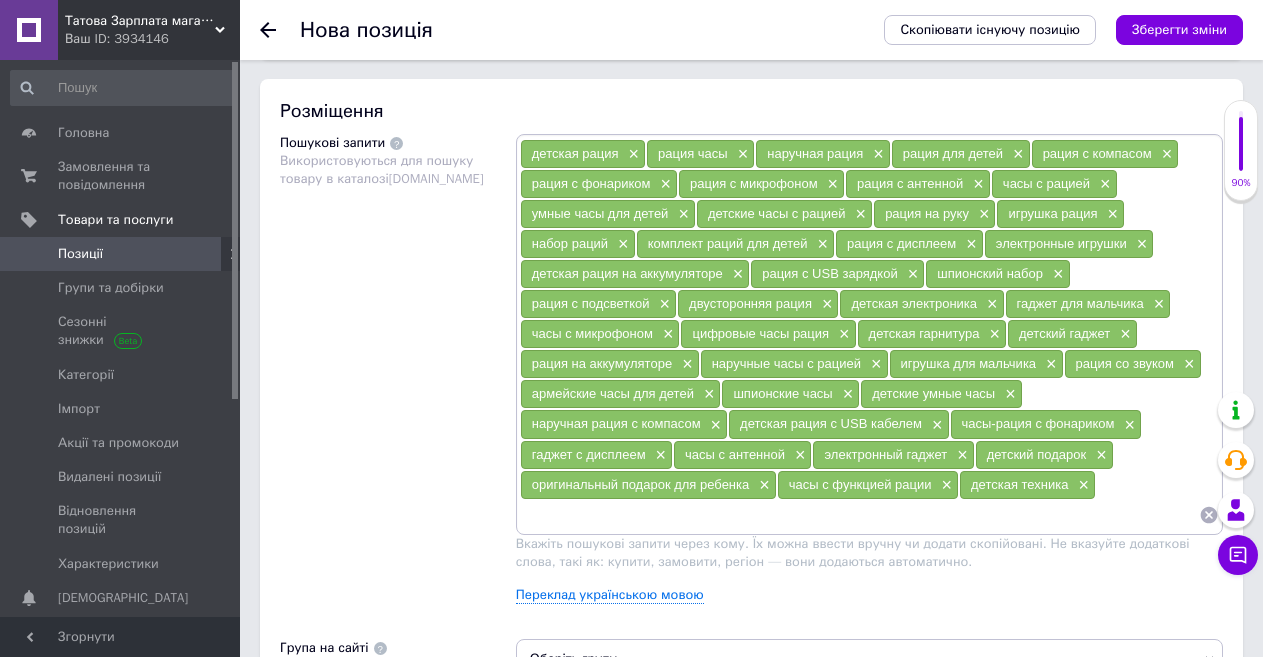 click on "Пошукові запити Використовуються для пошуку товару в каталозі  [DOMAIN_NAME]" at bounding box center [398, 376] 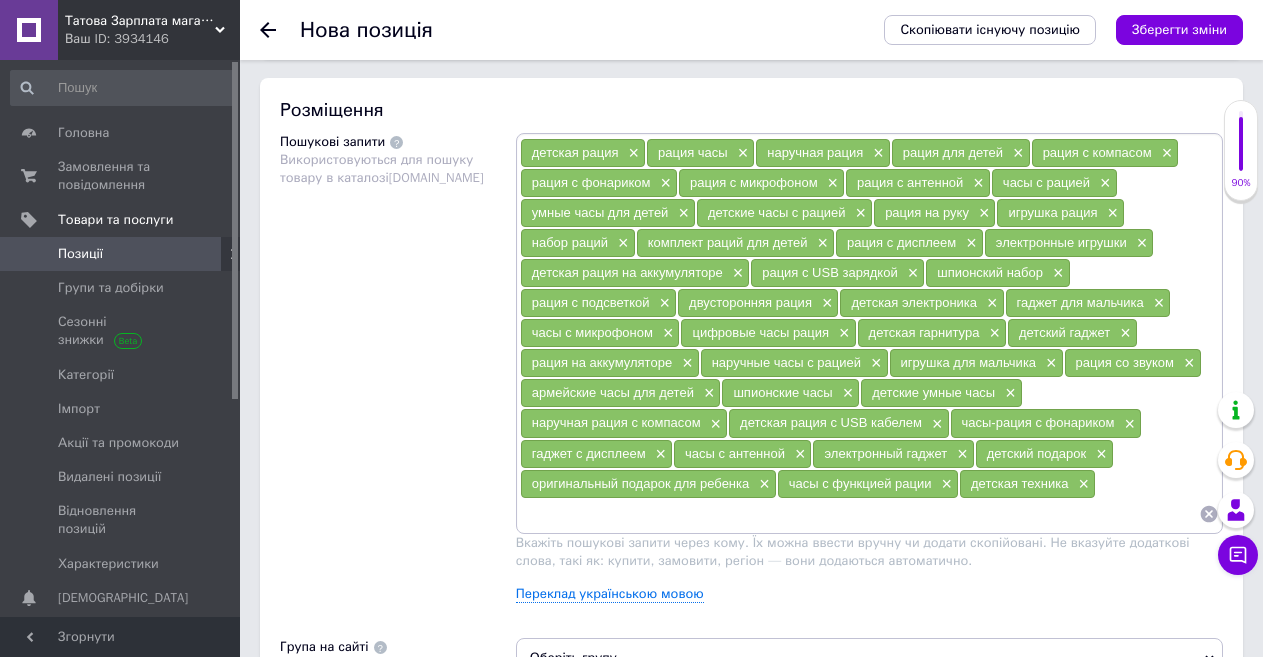 scroll, scrollTop: 1300, scrollLeft: 0, axis: vertical 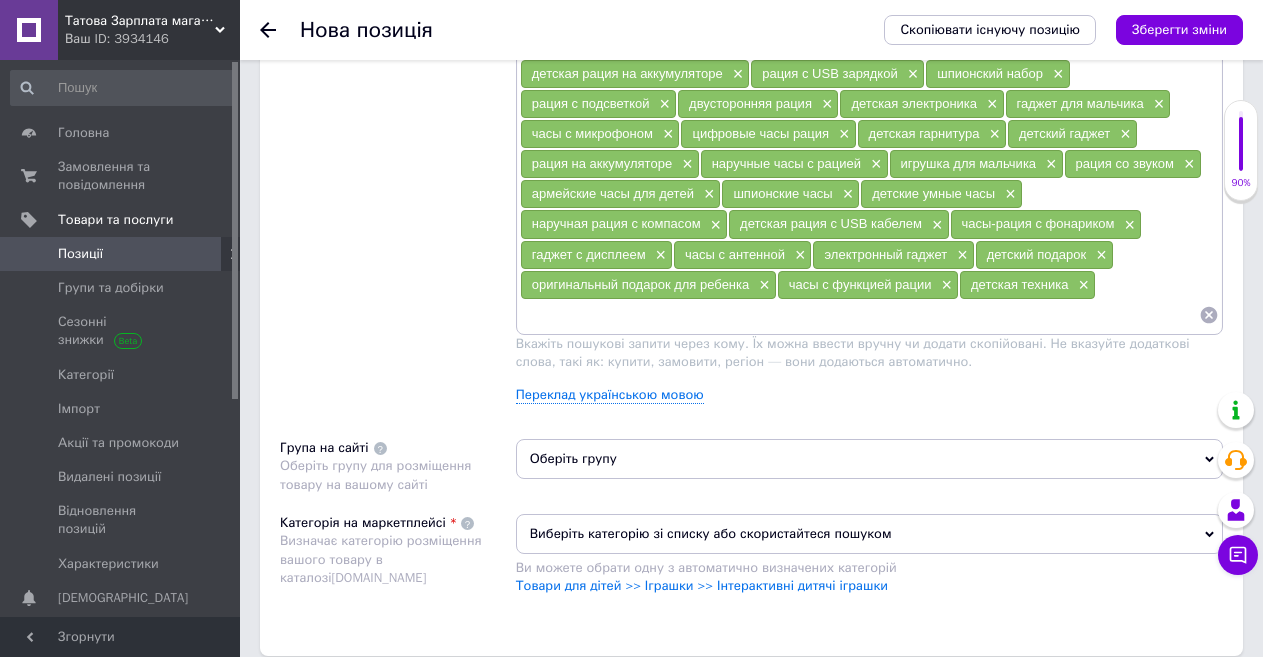 click on "Ваш ID: 3934146" at bounding box center (152, 39) 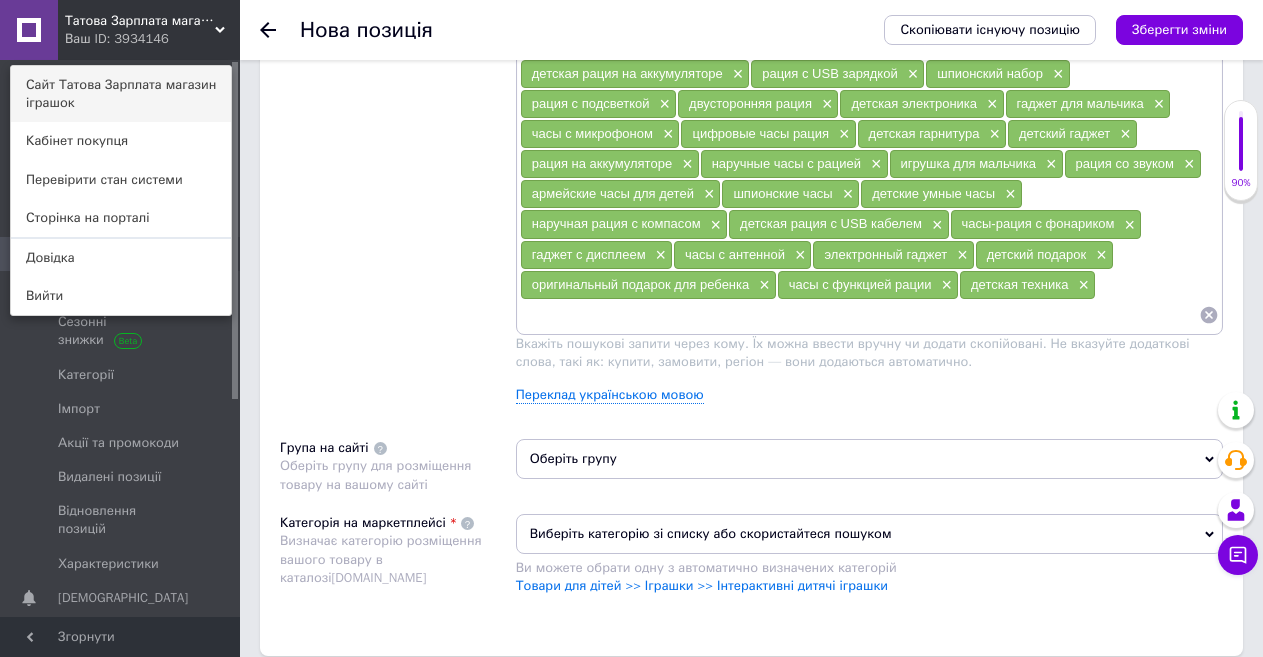 click on "Сайт Татова Зарплата магазин іграшок" at bounding box center [121, 94] 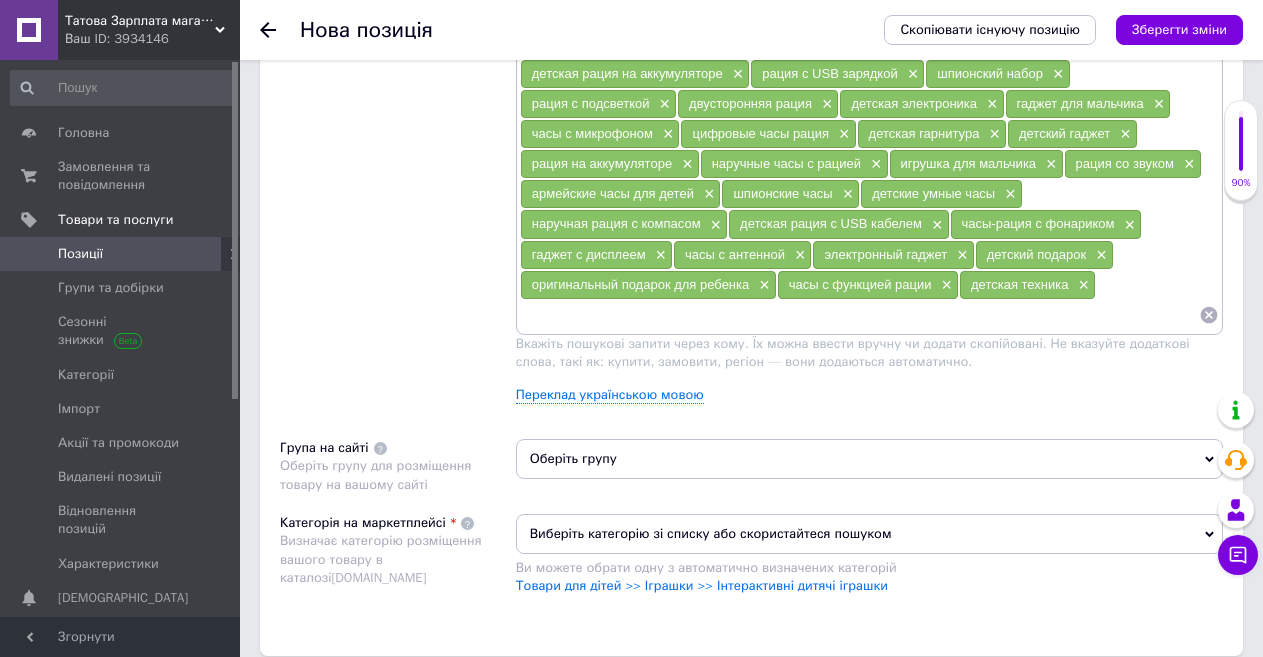 drag, startPoint x: 591, startPoint y: 460, endPoint x: 395, endPoint y: 351, distance: 224.26993 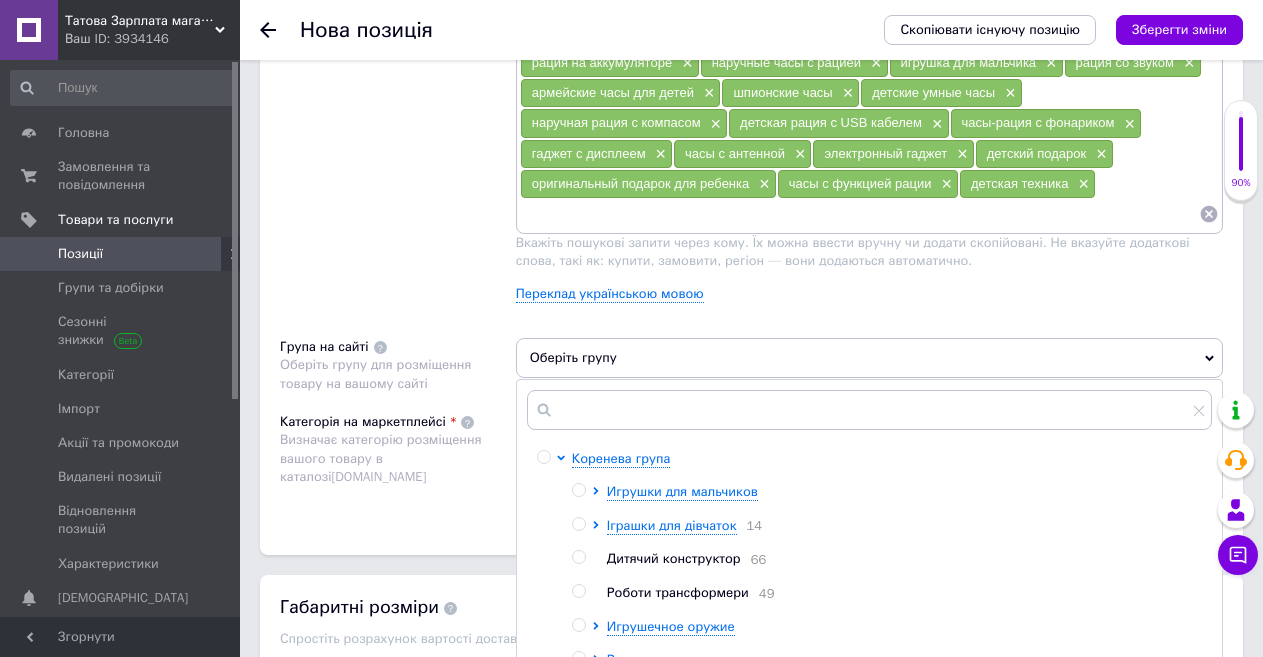 scroll, scrollTop: 1500, scrollLeft: 0, axis: vertical 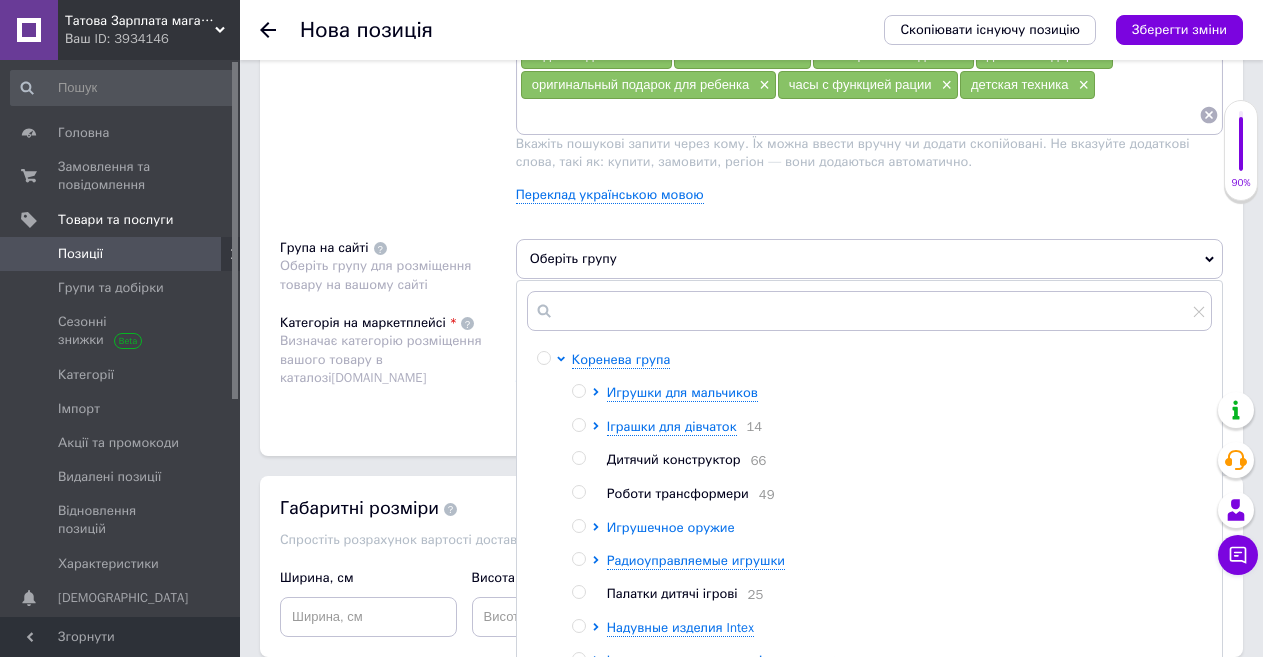 click 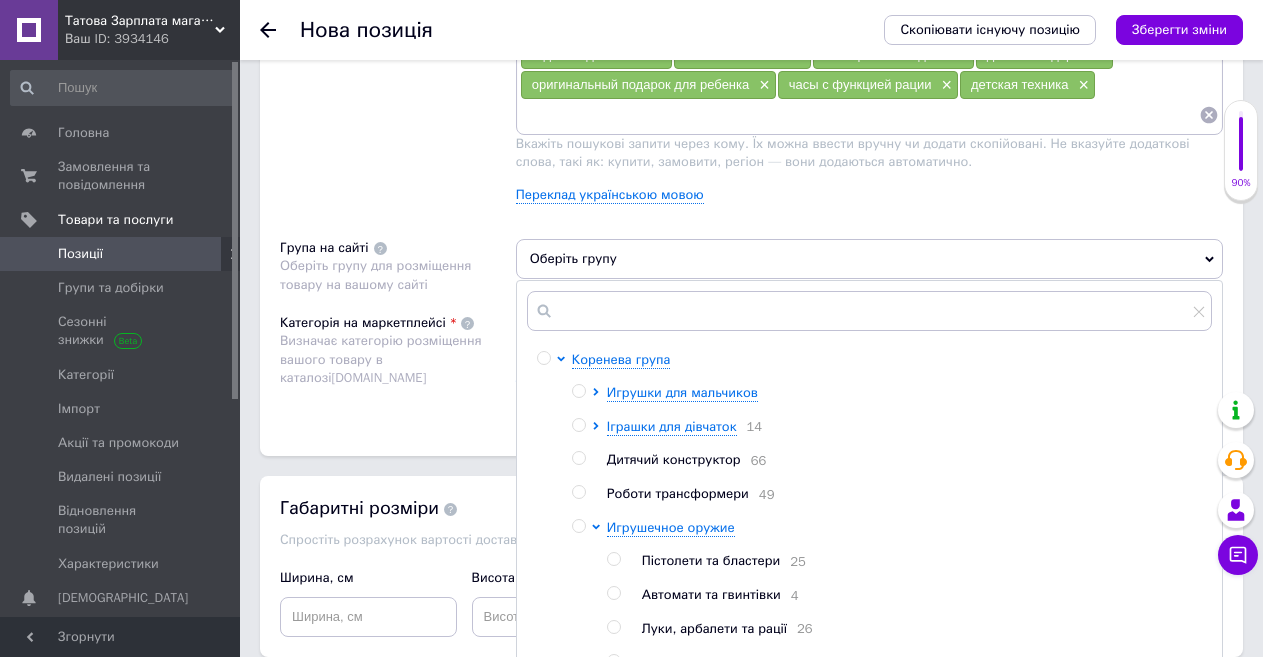 click at bounding box center (613, 627) 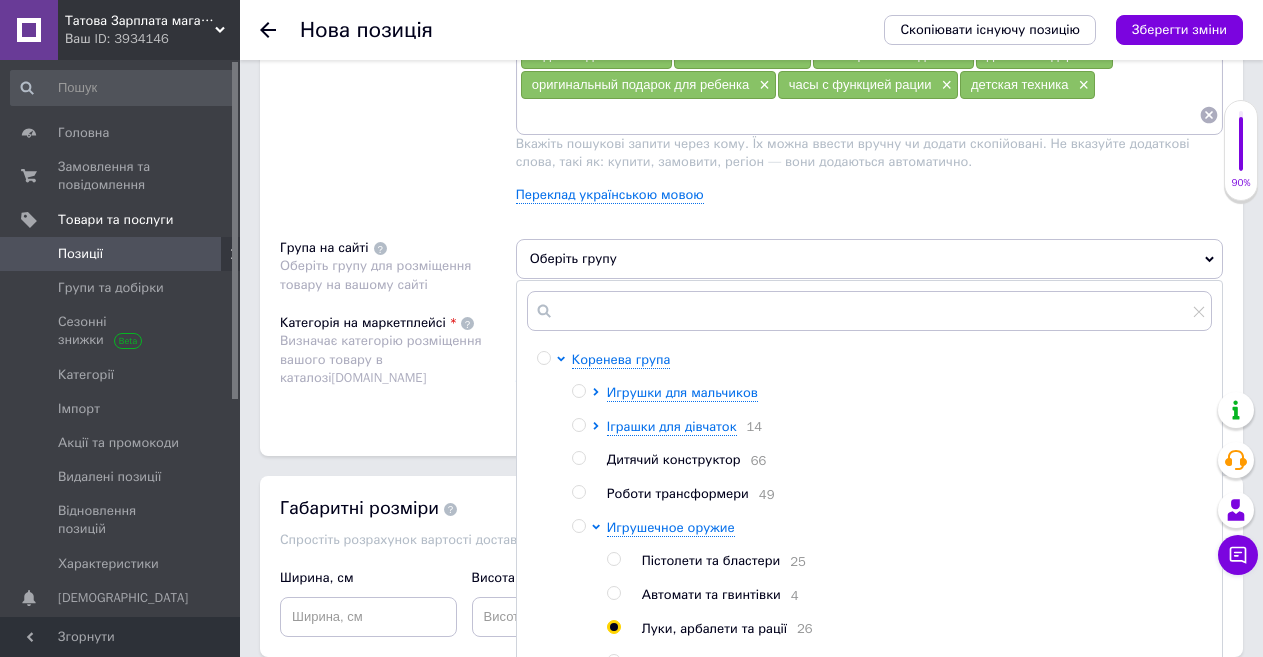 radio on "true" 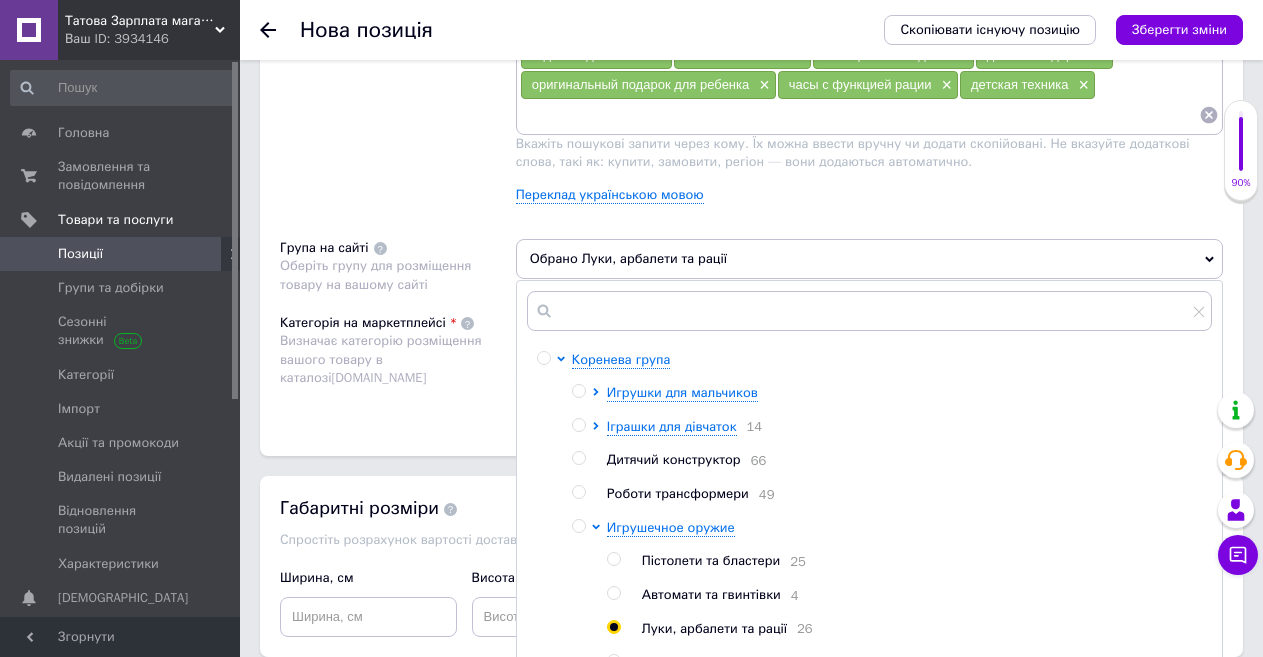 click on "Розміщення Пошукові запити Використовуються для пошуку товару в каталозі  [DOMAIN_NAME] детская рация × рация часы × наручная рация × рация для детей × рация с компасом × рация с фонариком × рация с микрофоном × рация с антенной × часы с рацией × умные часы для детей × детские часы с рацией × рация на руку × игрушка рация × набор раций × комплект раций для детей × рация с дисплеем × электронные игрушки × детская рация на аккумуляторе × рация с USB зарядкой × шпионский набор × рация с подсветкой × двусторонняя рация × детская электроника × гаджет для мальчика × × × × × ×" at bounding box center [751, 67] 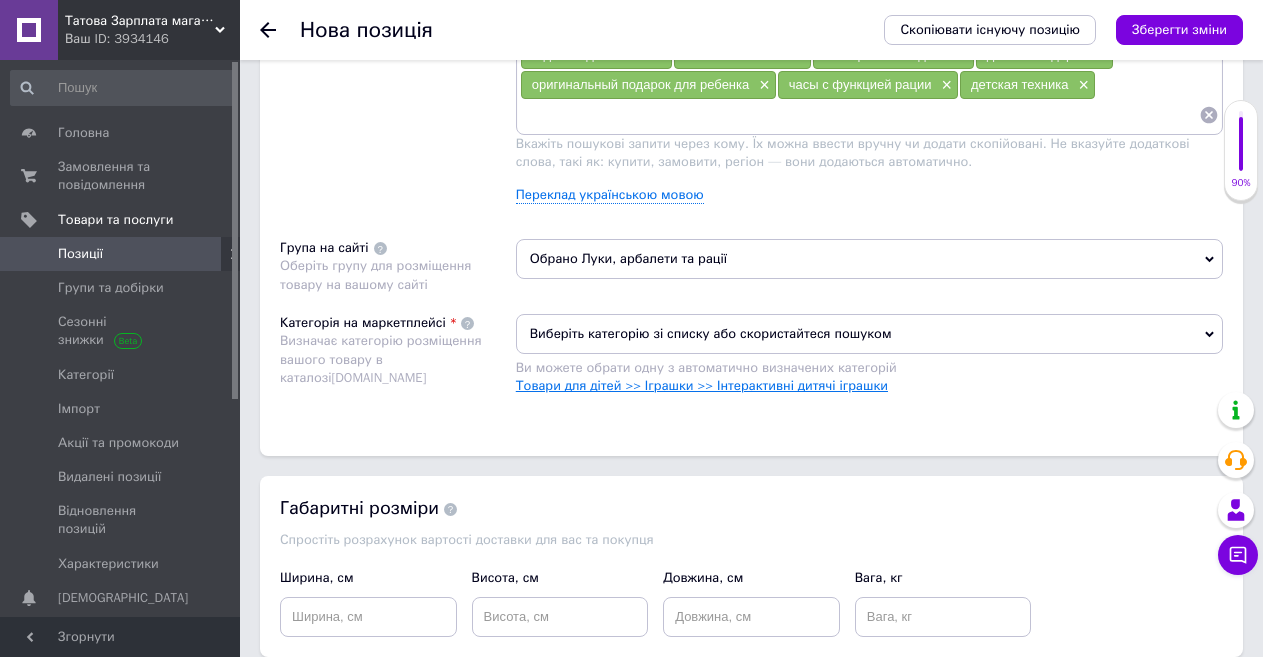 click on "Товари для дітей >> Іграшки >> Інтерактивні дитячі іграшки" at bounding box center (702, 385) 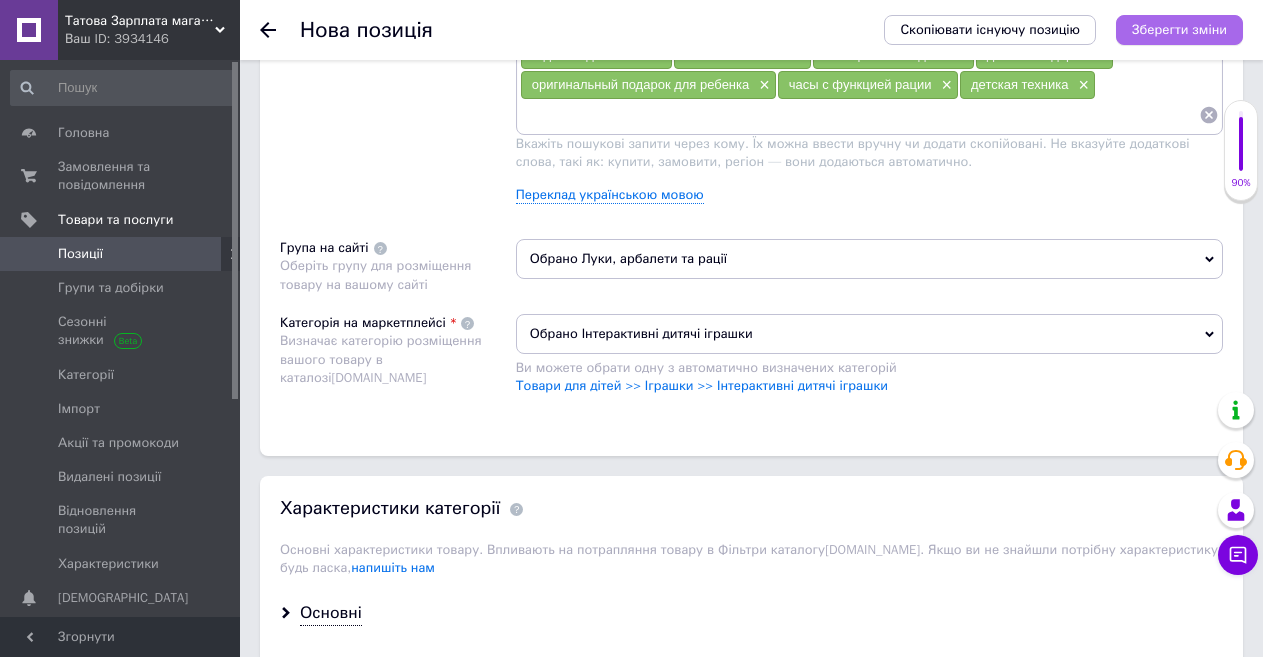click on "Зберегти зміни" at bounding box center (1179, 29) 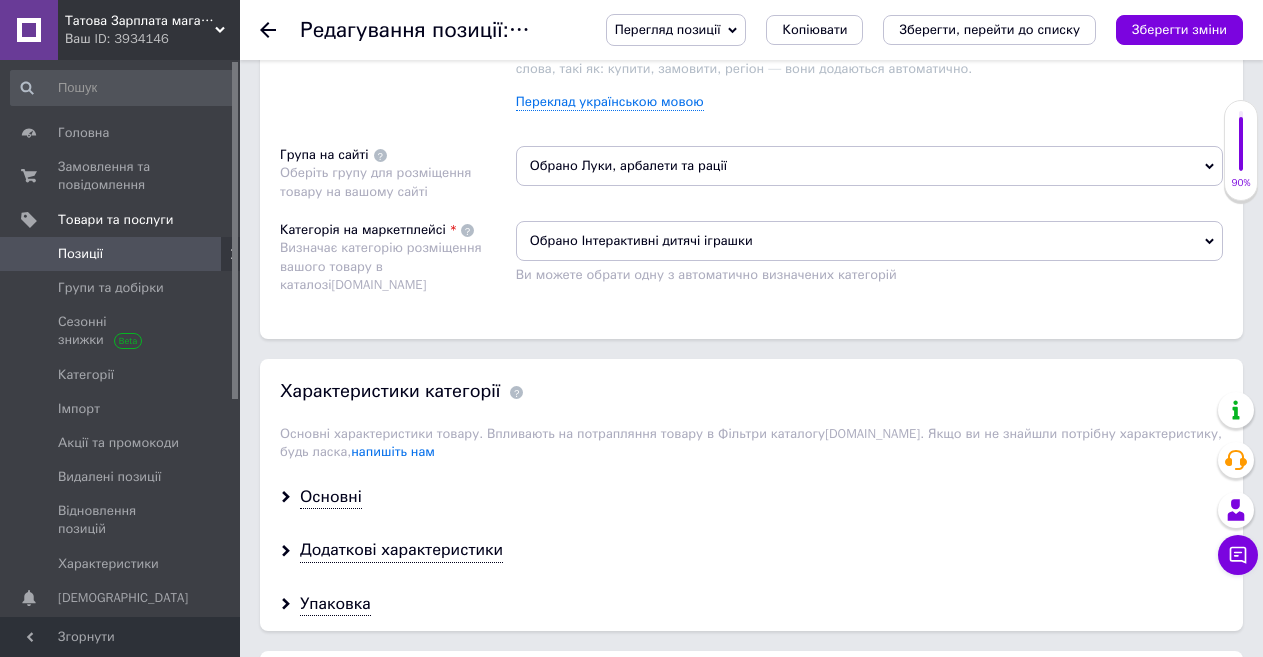 scroll, scrollTop: 1700, scrollLeft: 0, axis: vertical 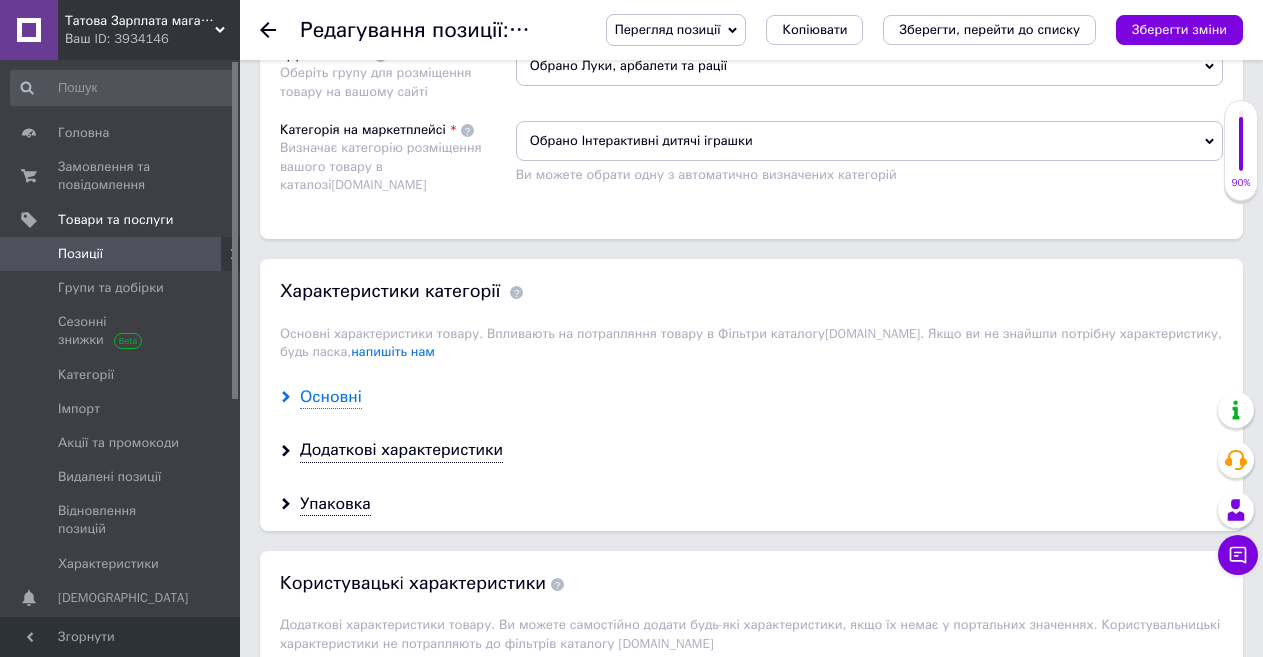 click on "Основні" at bounding box center [331, 397] 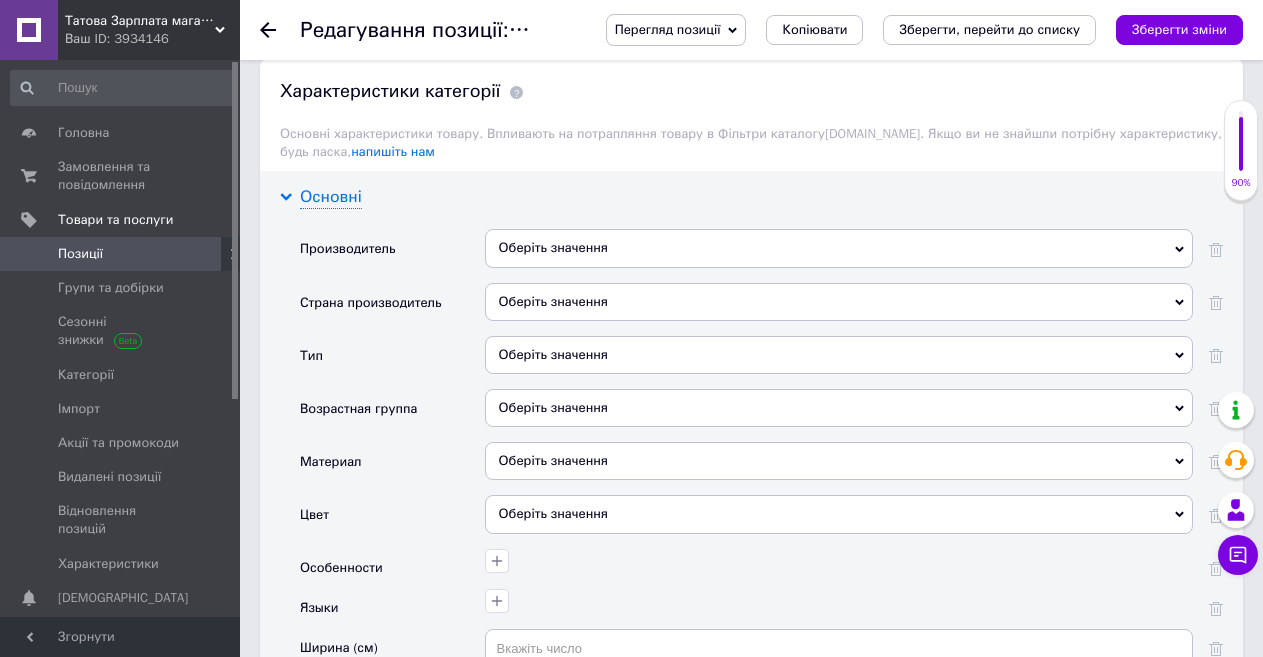 scroll, scrollTop: 2000, scrollLeft: 0, axis: vertical 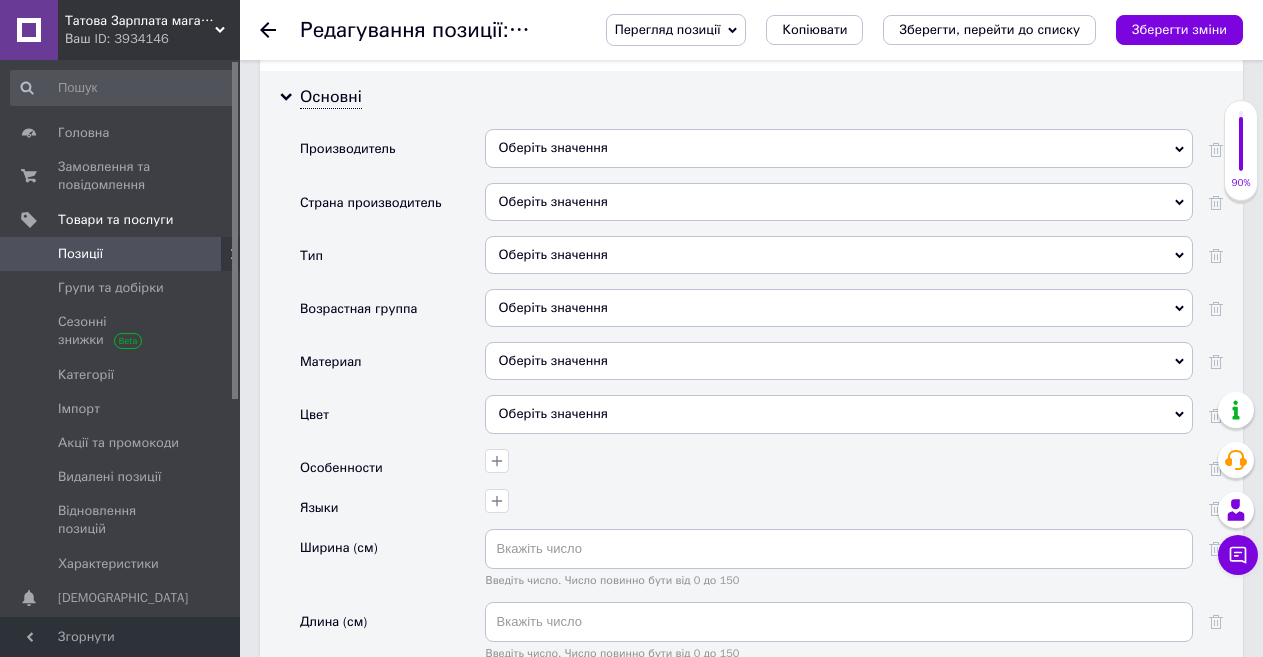 click on "Оберіть значення" at bounding box center (839, 255) 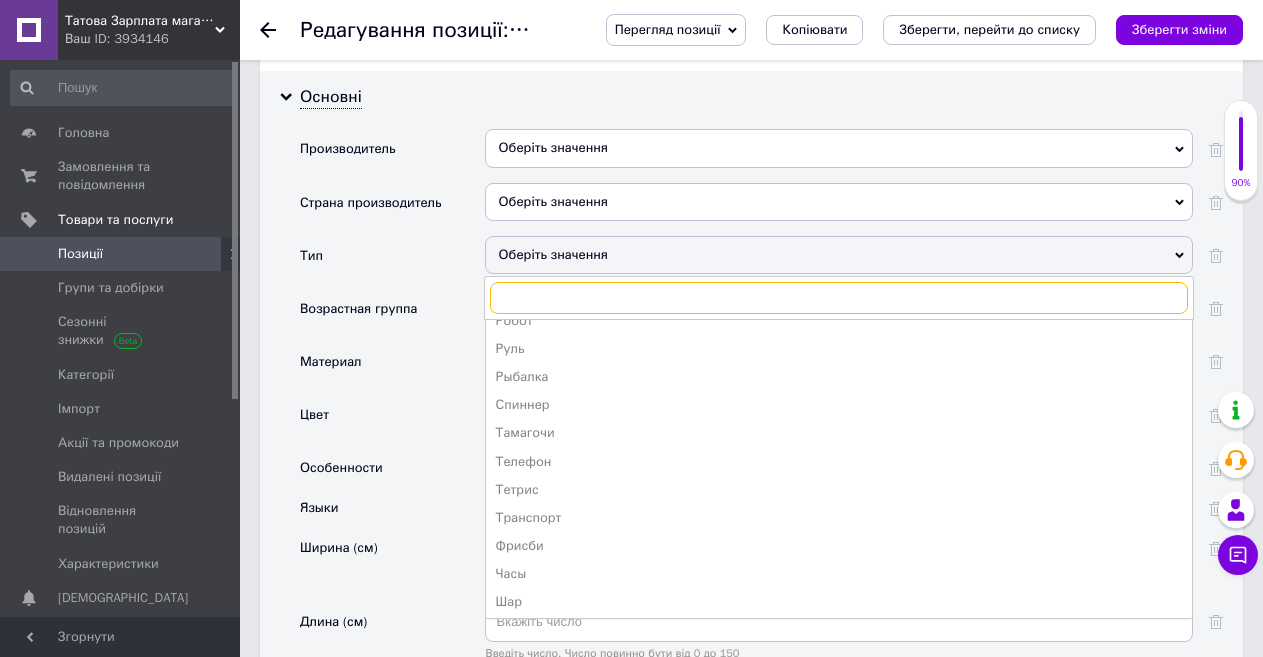 scroll, scrollTop: 585, scrollLeft: 0, axis: vertical 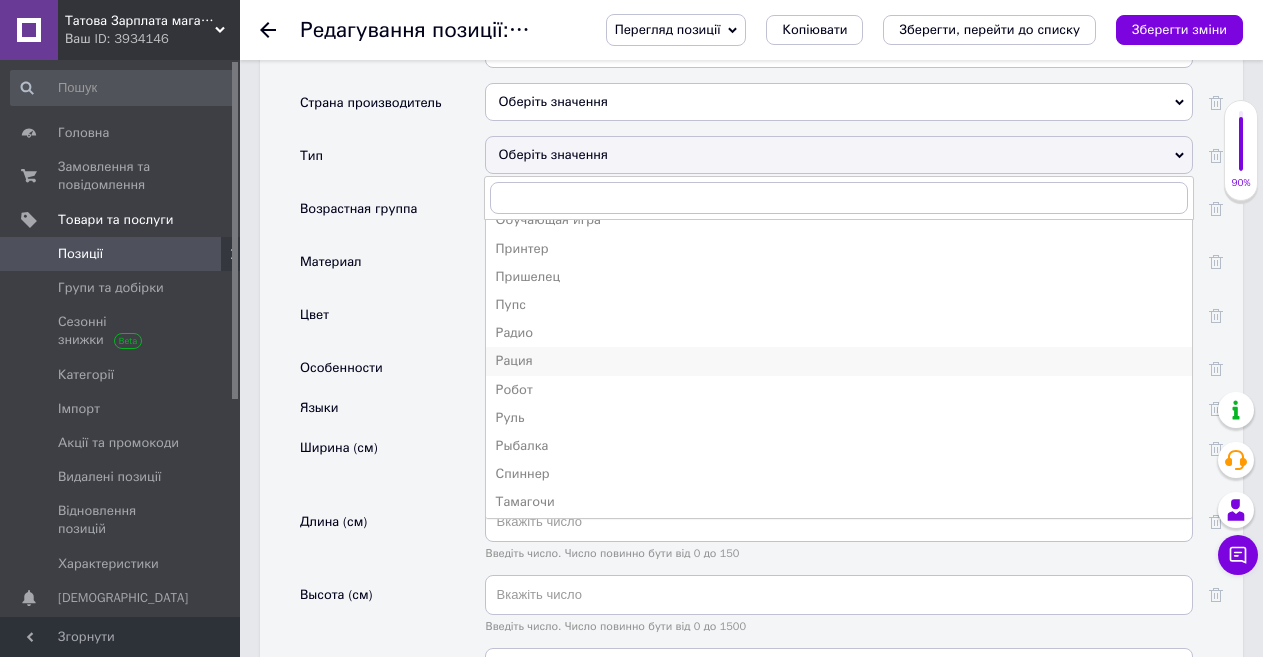 click on "Рация" at bounding box center [839, 361] 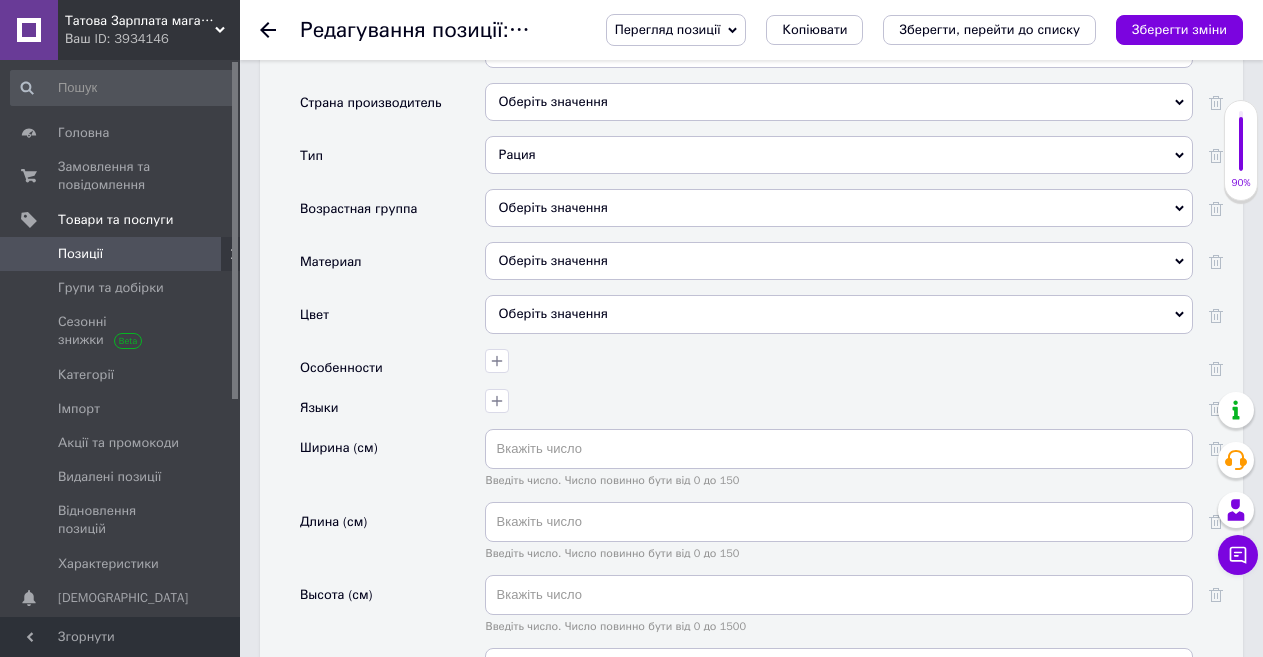 click on "Оберіть значення" at bounding box center [839, 208] 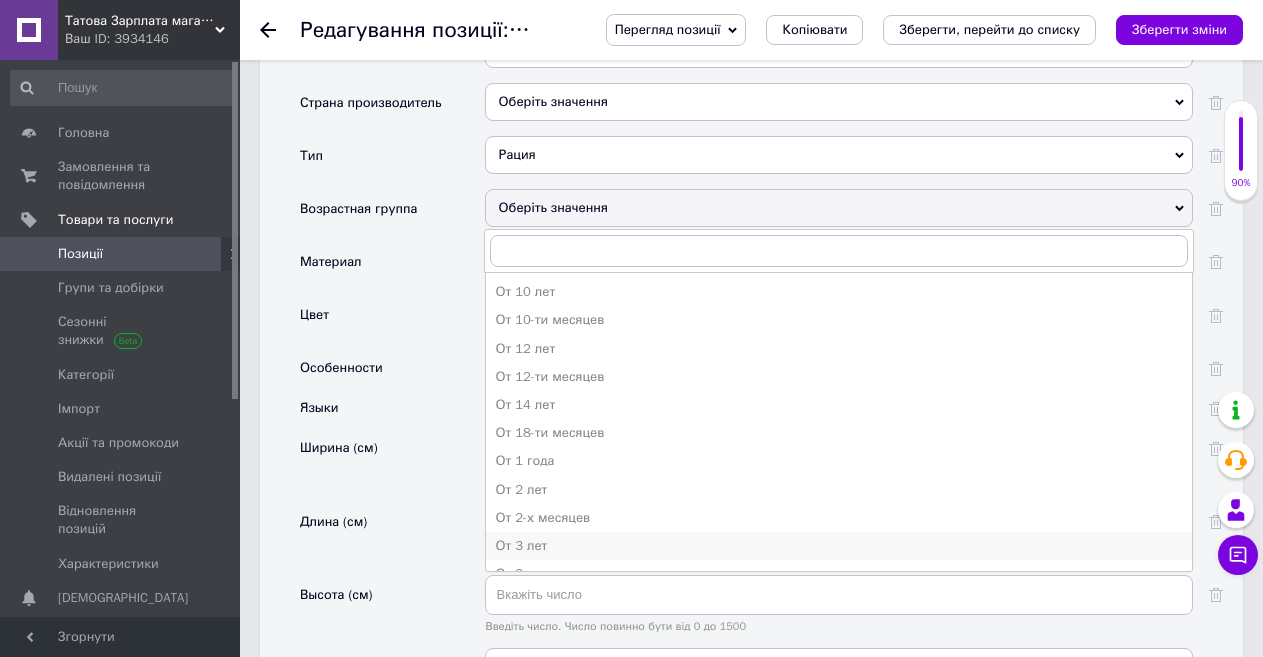 click on "От 3 лет" at bounding box center (839, 546) 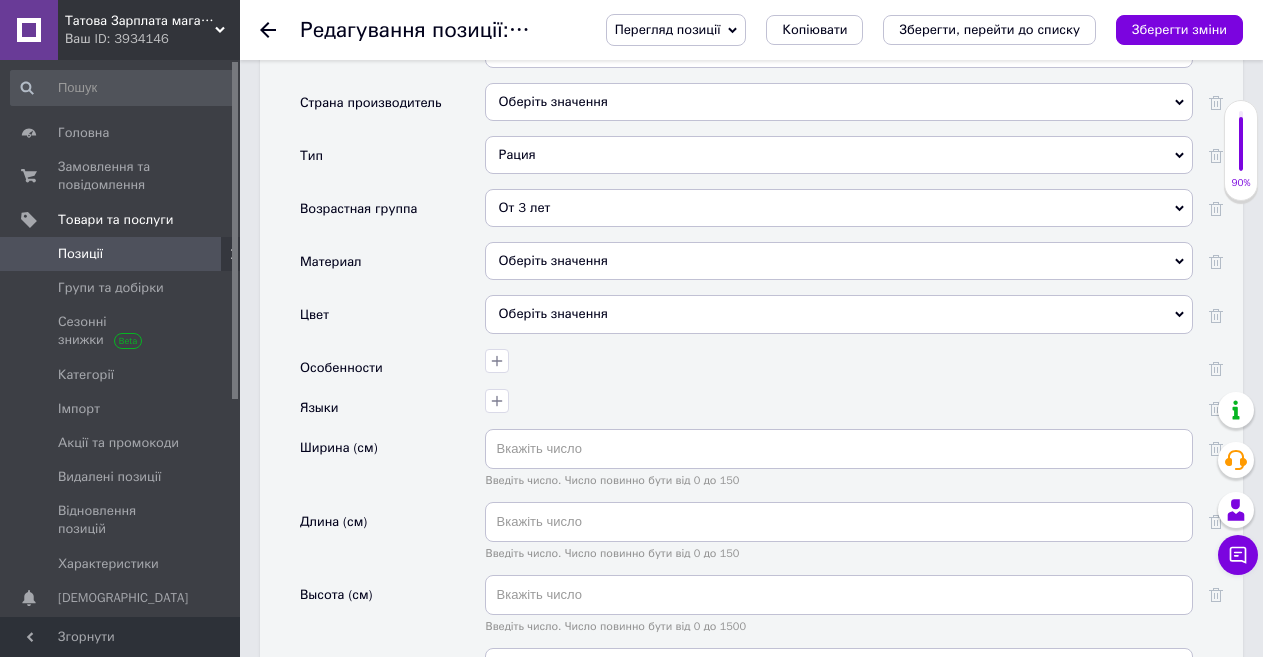 click on "Оберіть значення" at bounding box center (839, 261) 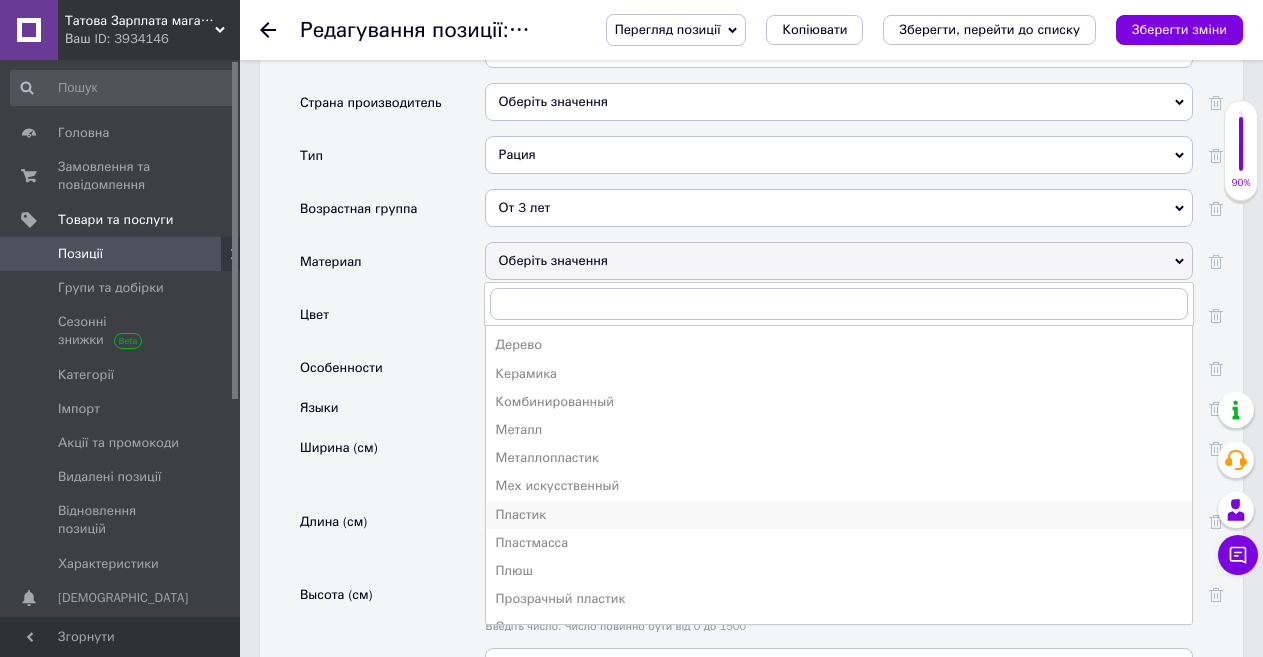click on "Пластик" at bounding box center (839, 515) 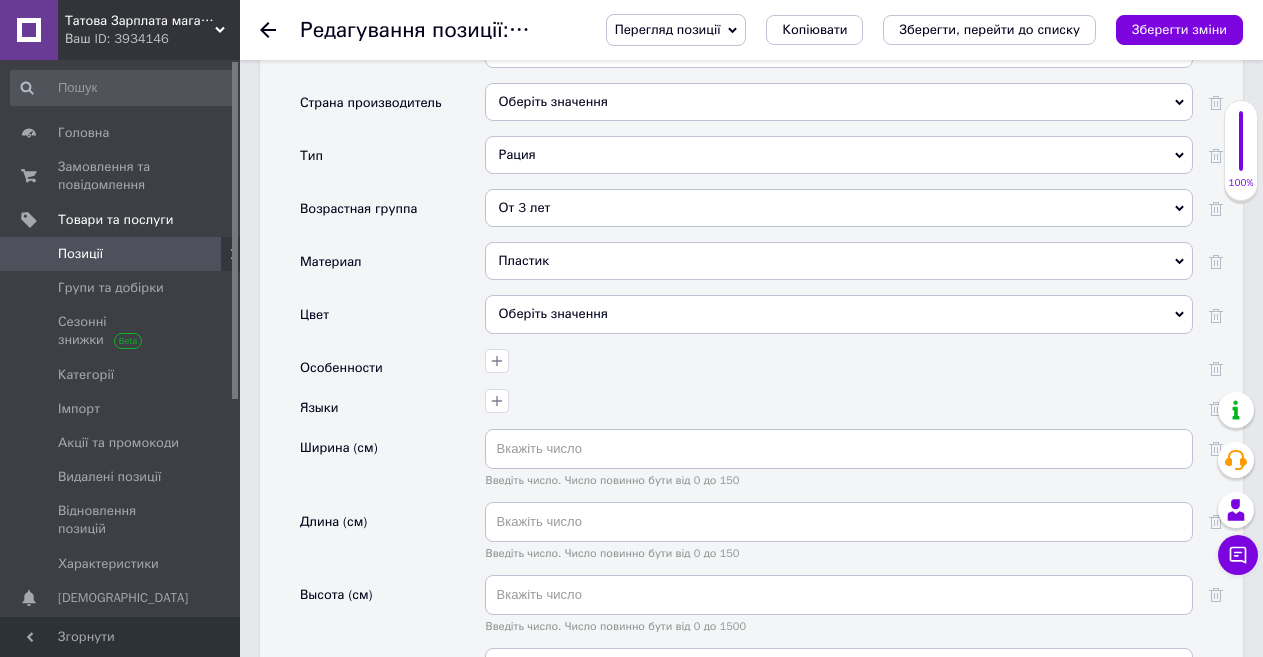 click on "Оберіть значення" at bounding box center (839, 314) 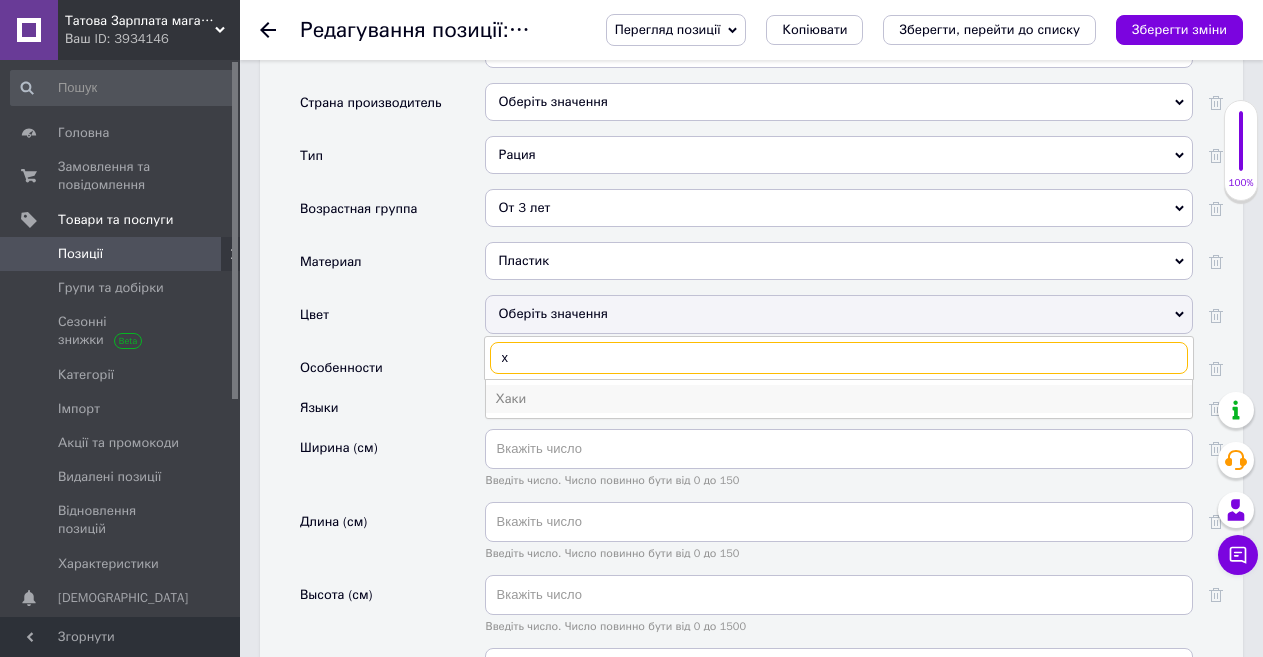 type on "х" 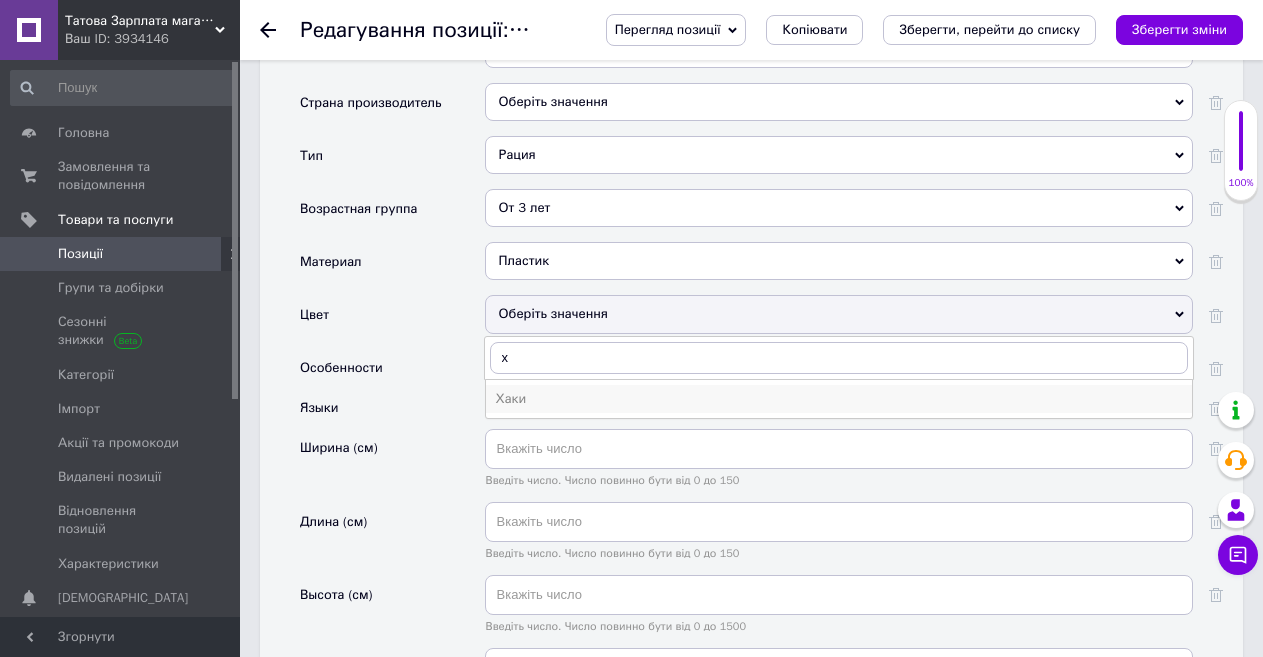 click on "Хаки" at bounding box center [839, 399] 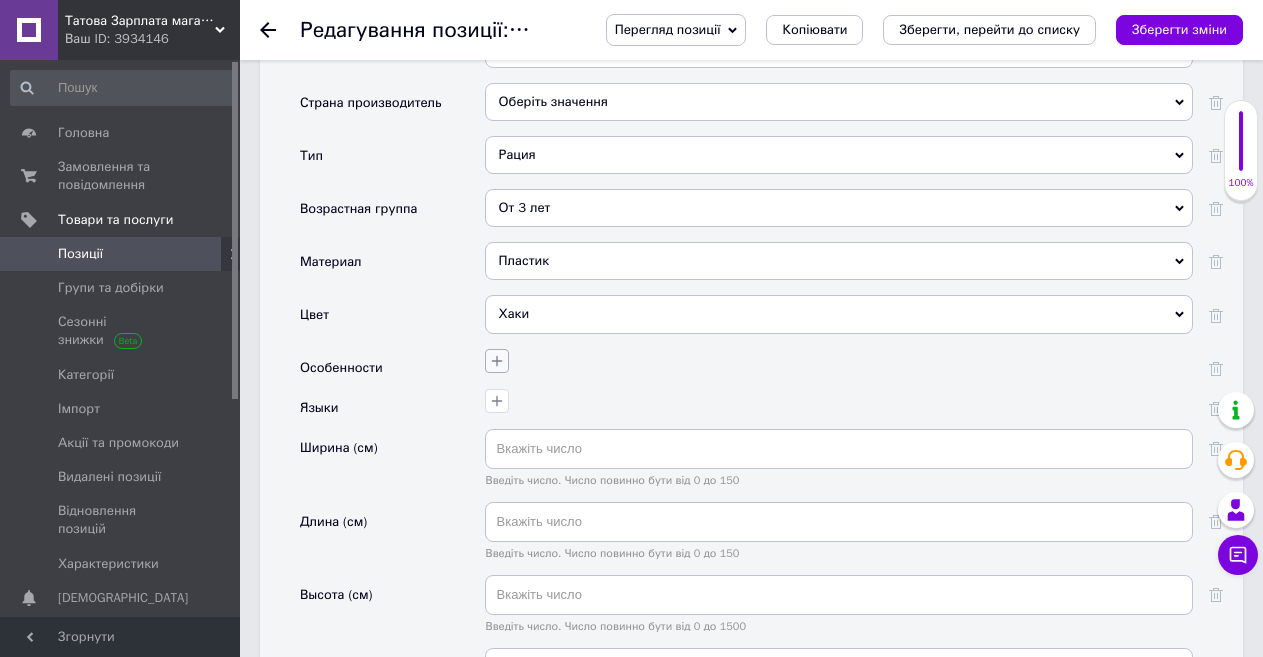 click 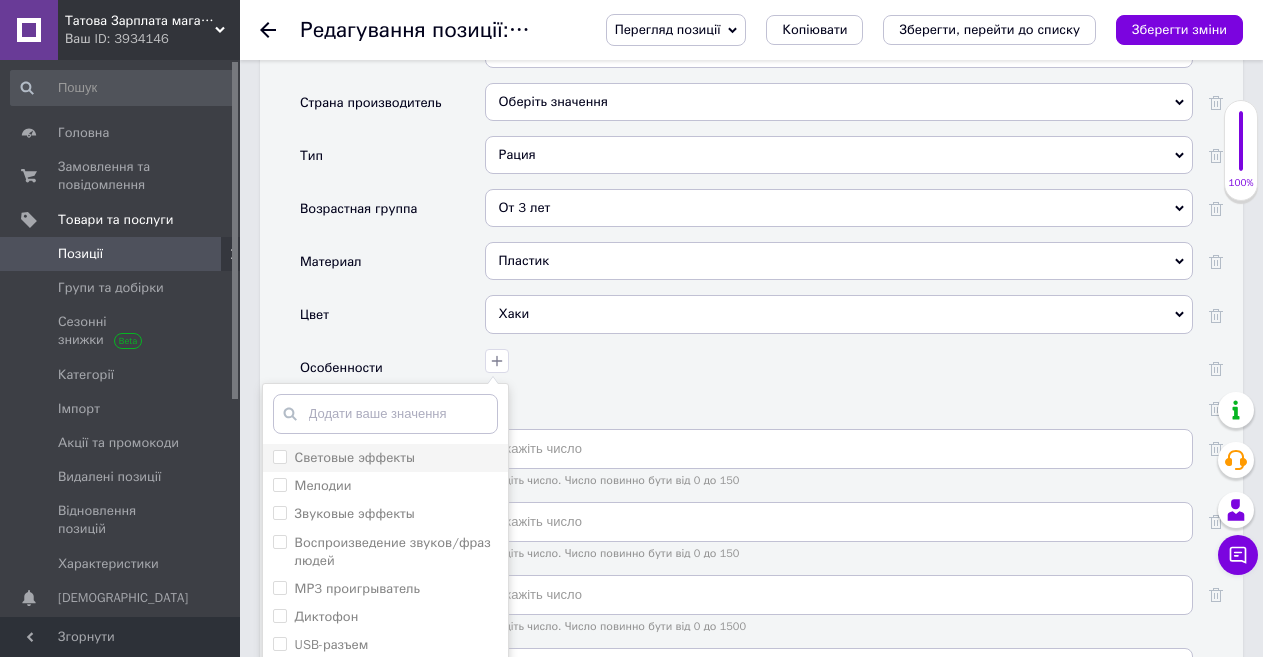 click on "Световые эффекты" at bounding box center [279, 456] 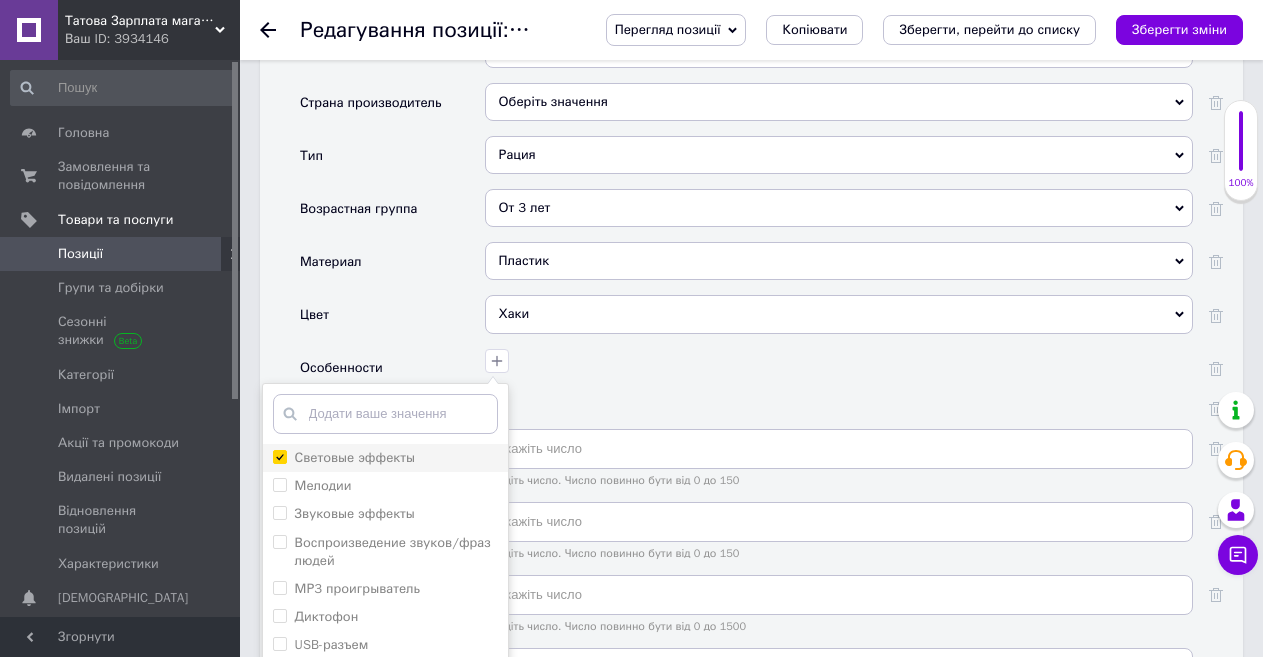checkbox on "true" 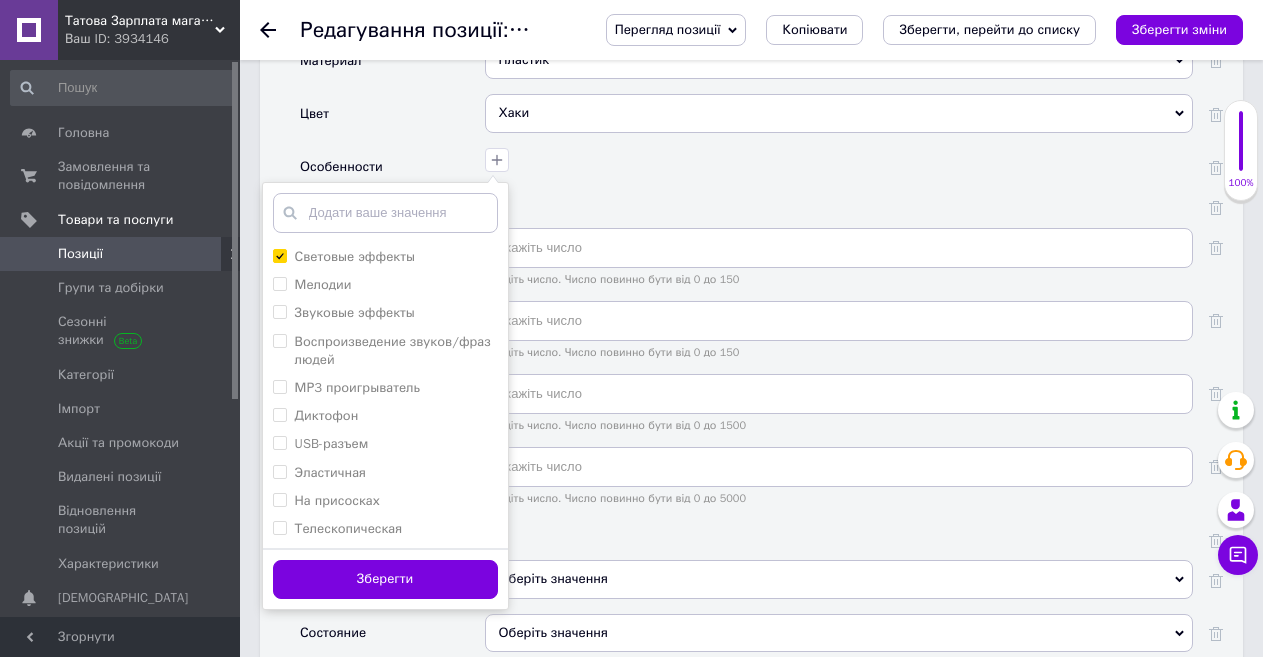 scroll, scrollTop: 2400, scrollLeft: 0, axis: vertical 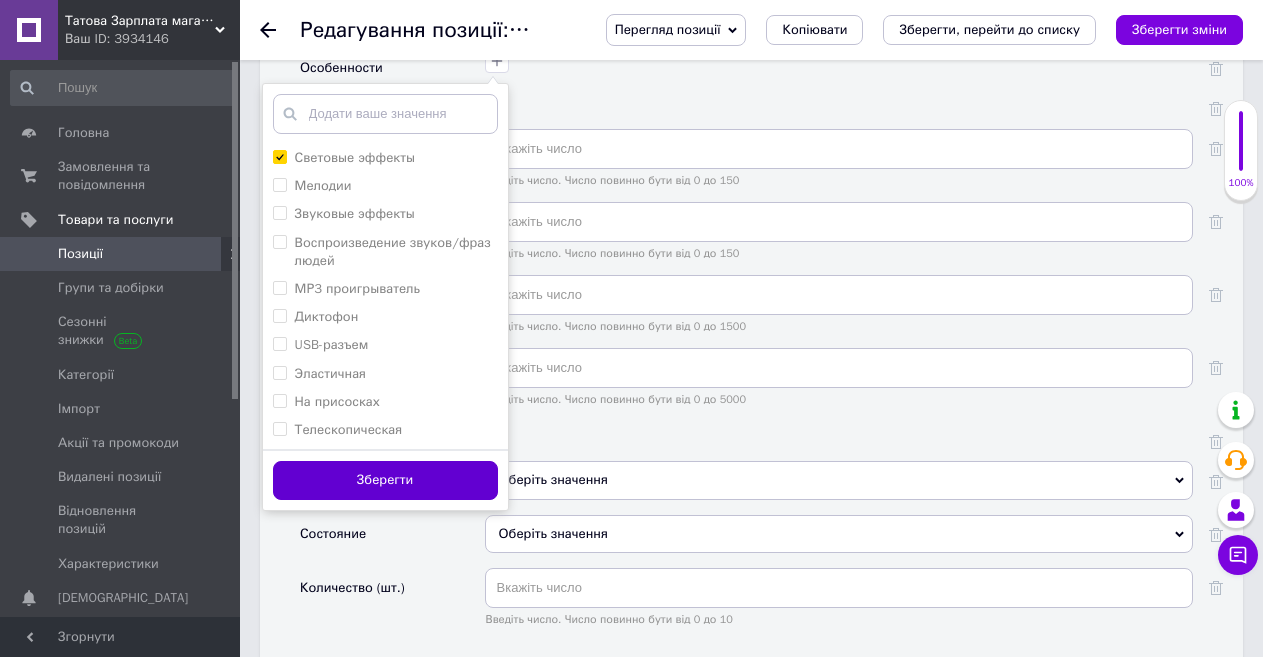 click on "Зберегти" at bounding box center (385, 480) 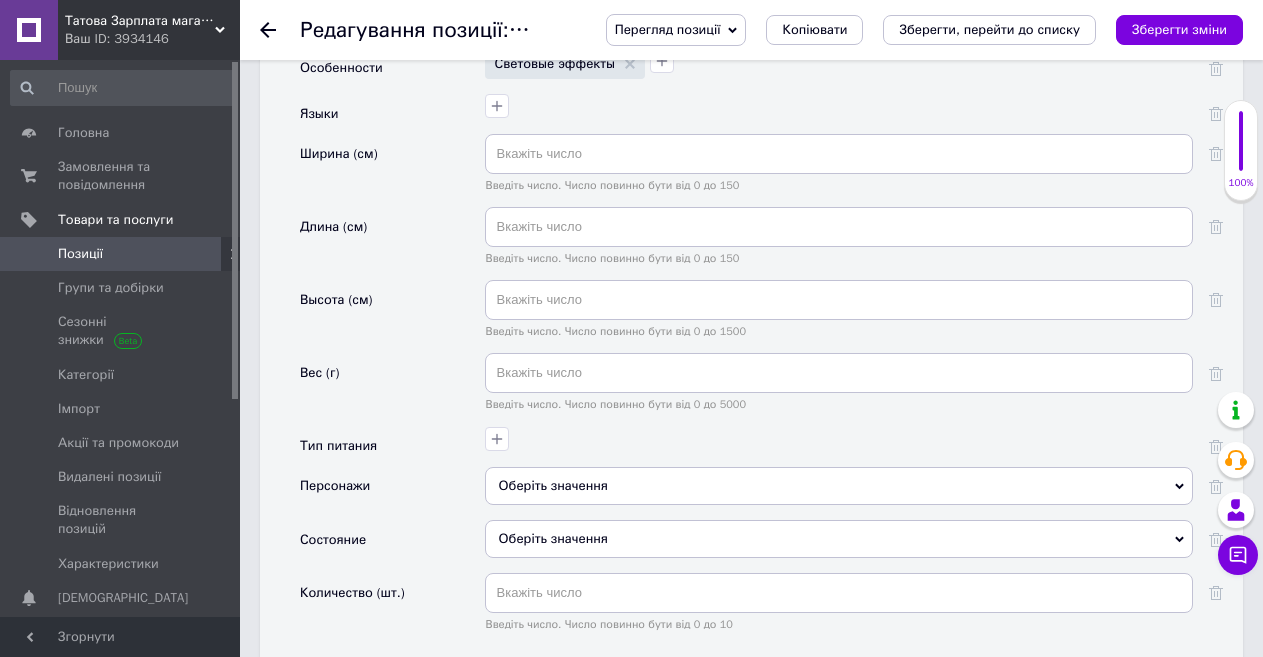 scroll, scrollTop: 2300, scrollLeft: 0, axis: vertical 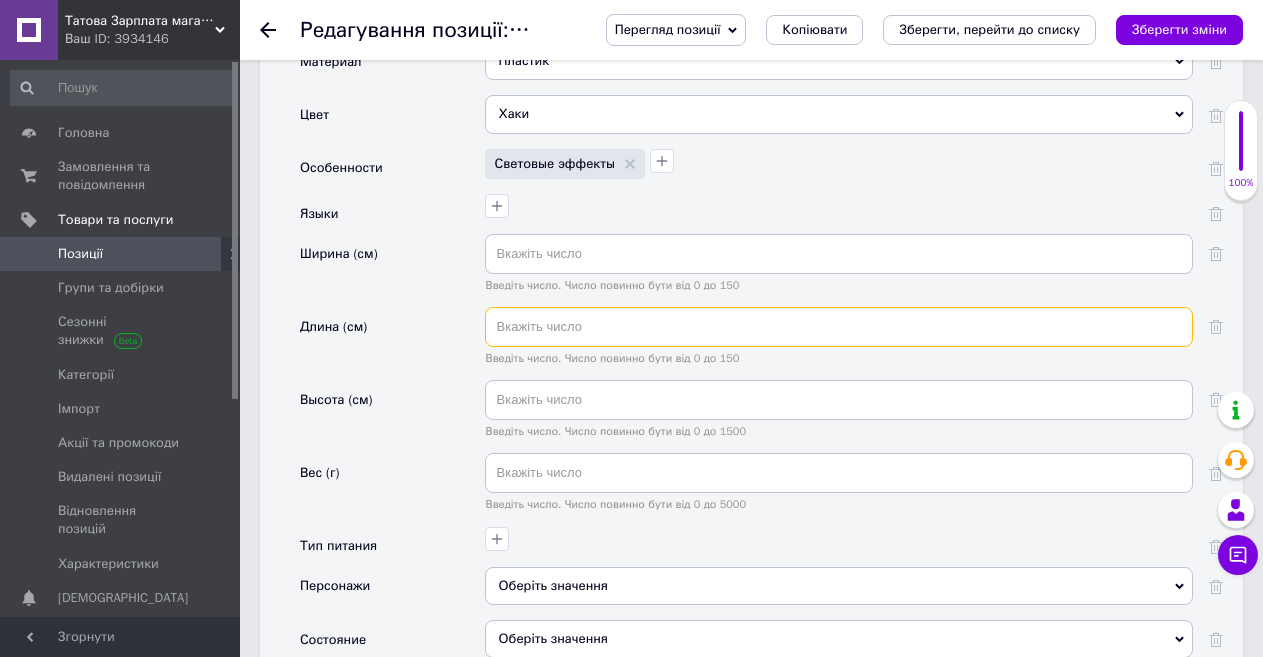 click at bounding box center [839, 327] 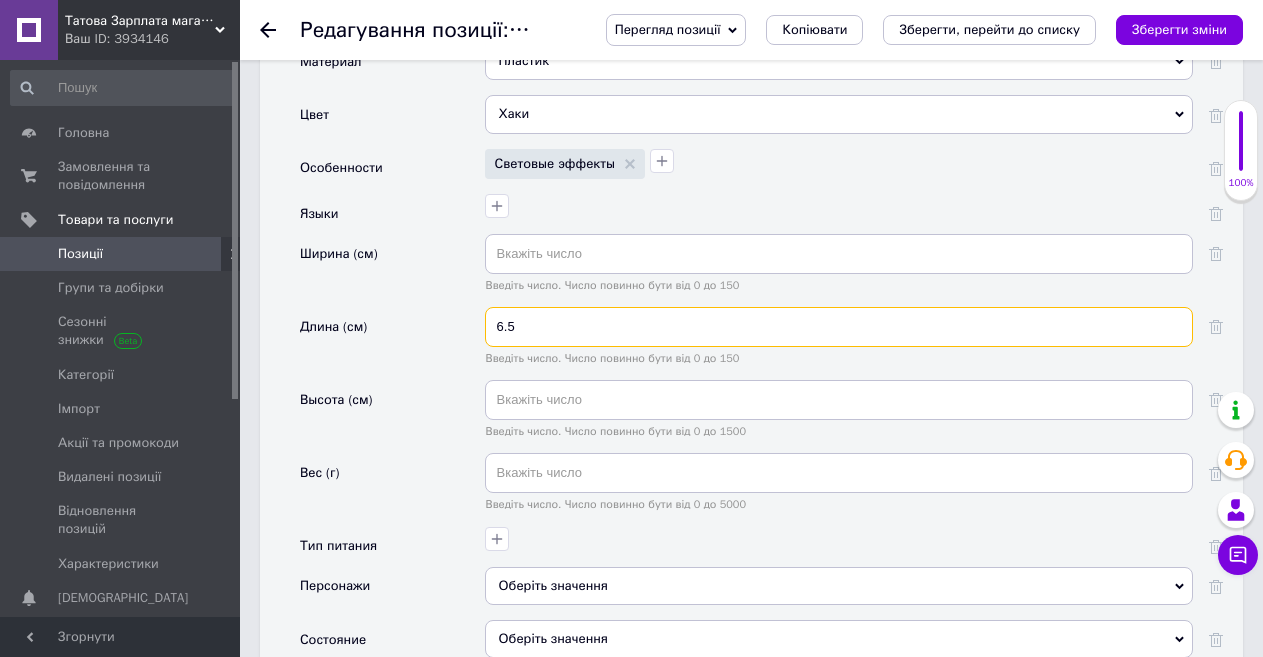 type on "6.5" 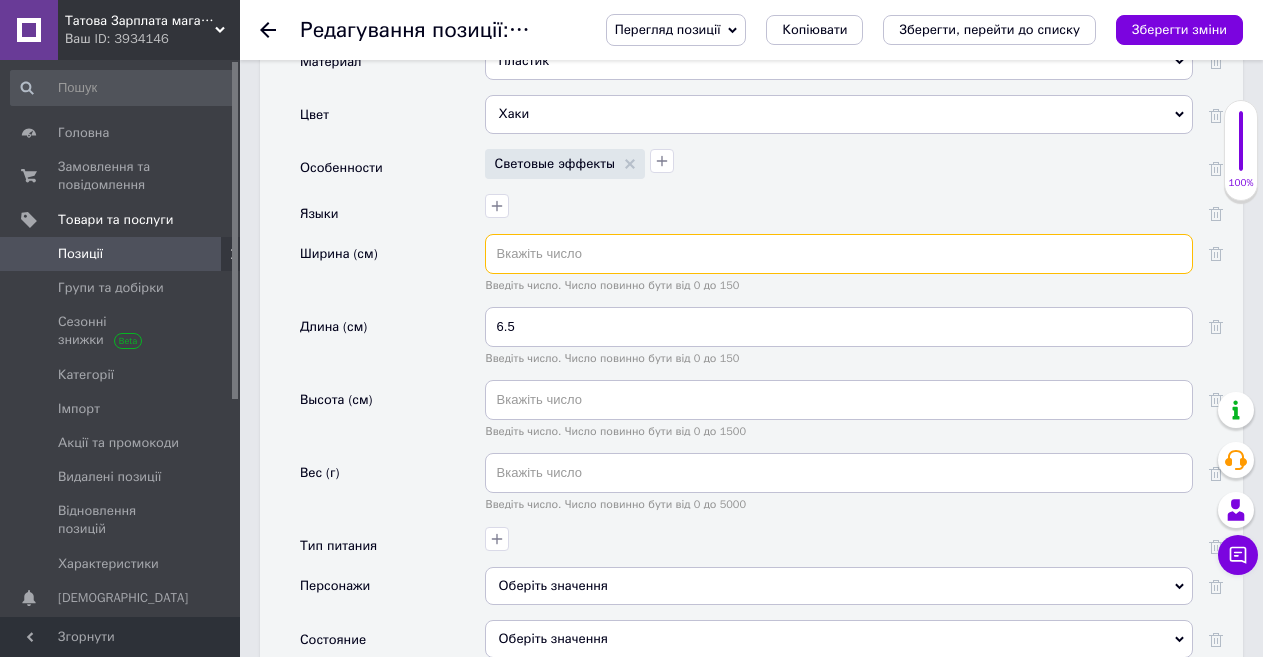 click at bounding box center (839, 254) 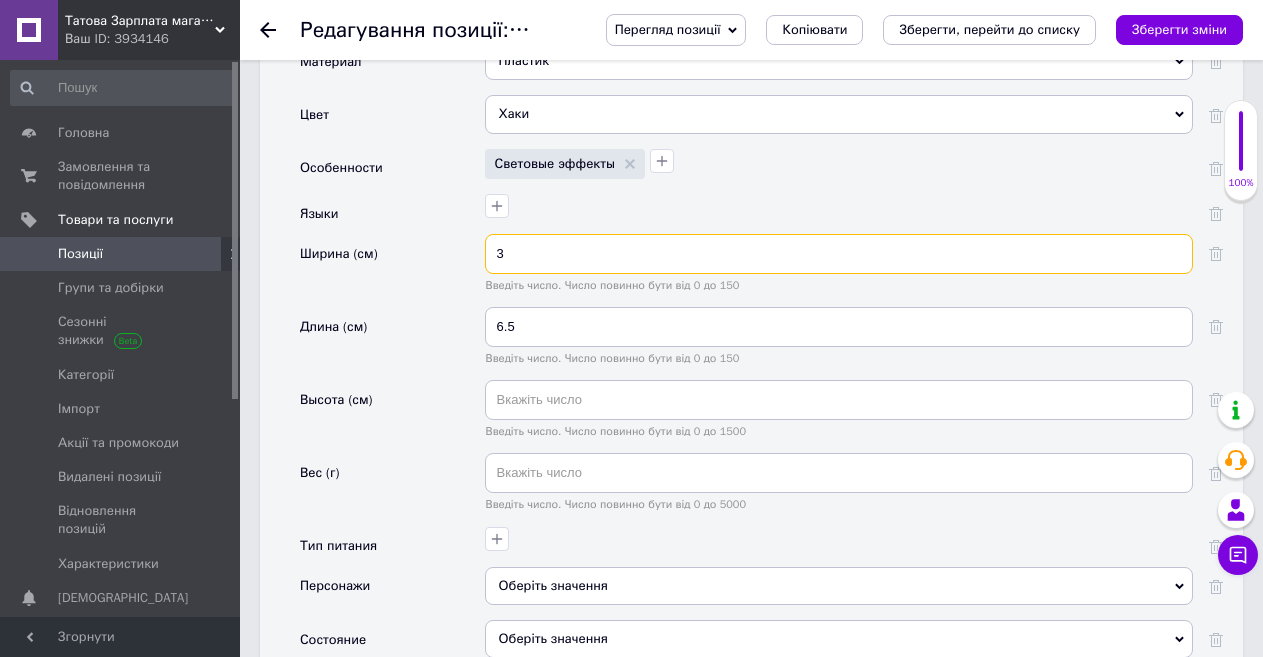 type on "3" 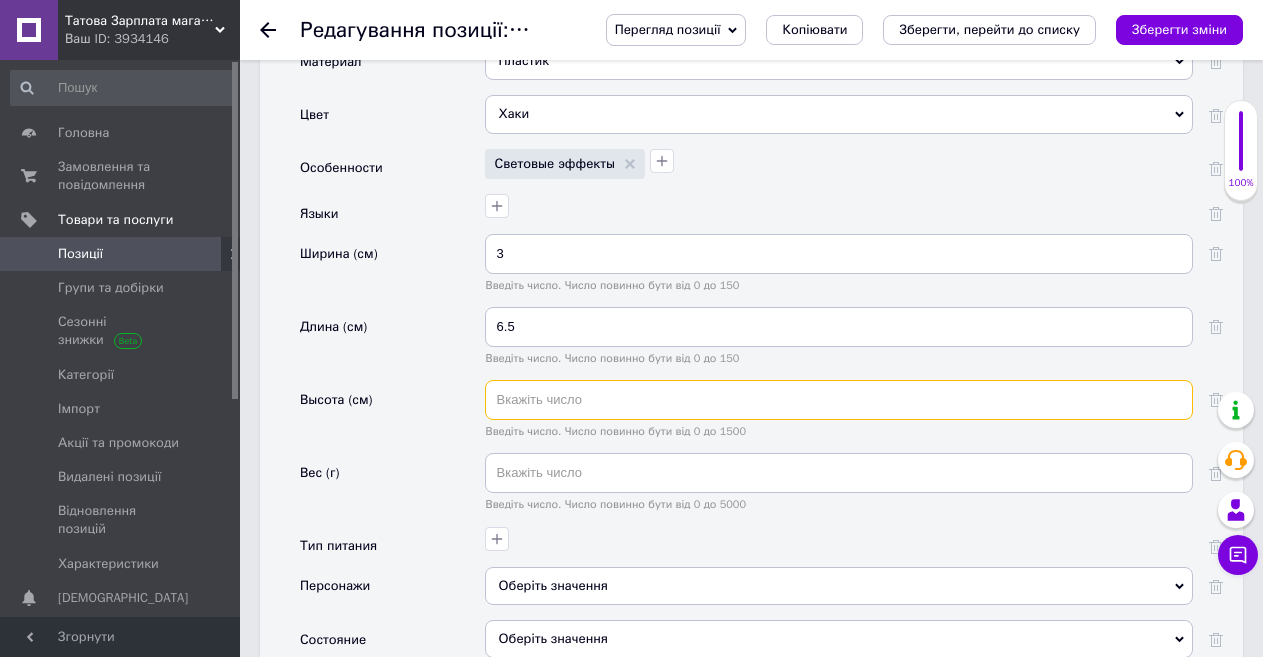 click at bounding box center [839, 400] 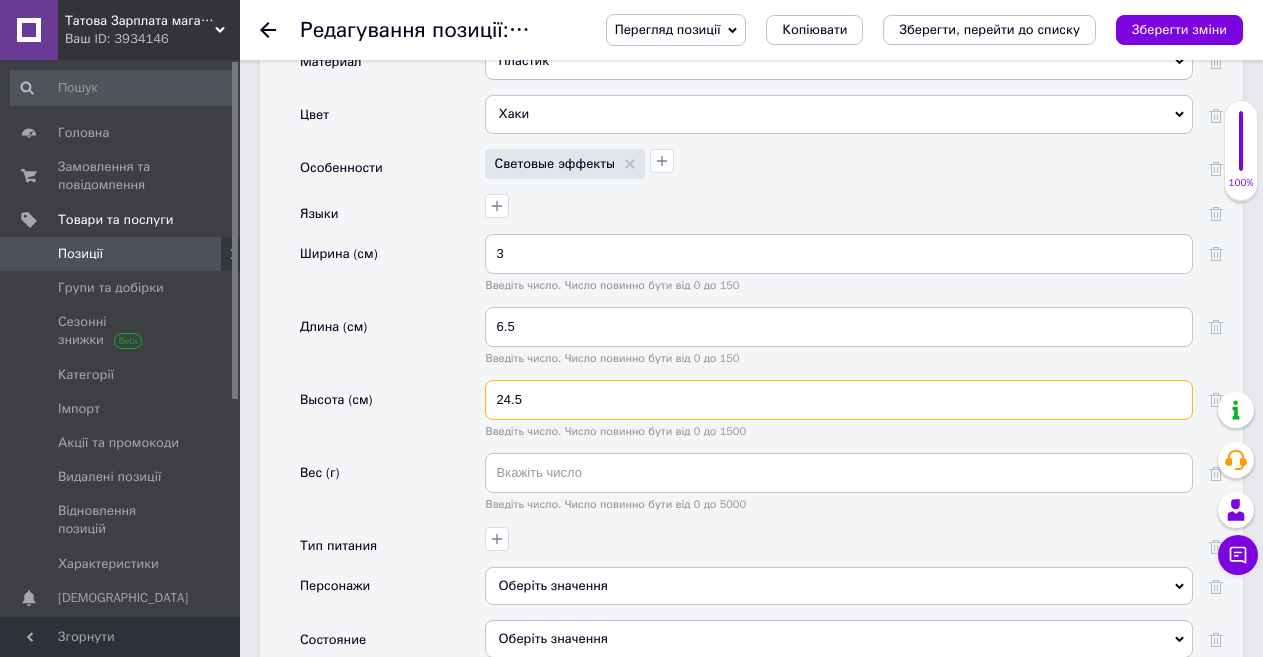 type on "24.5" 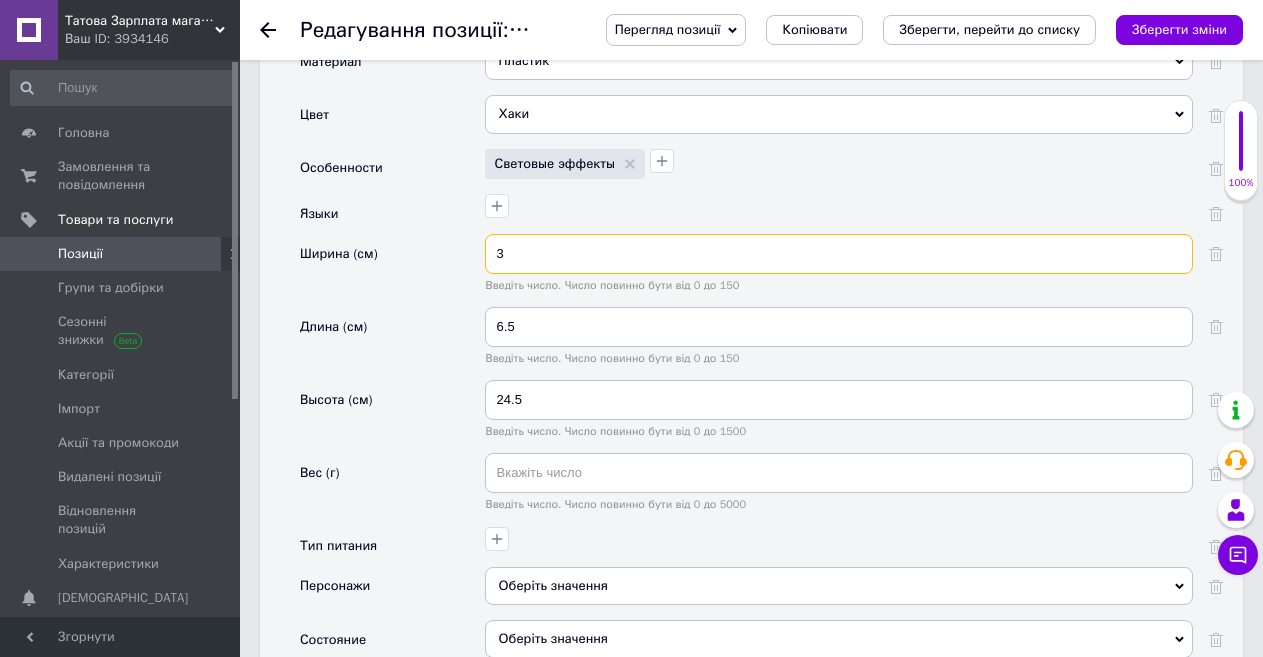 drag, startPoint x: 516, startPoint y: 251, endPoint x: 488, endPoint y: 257, distance: 28.635643 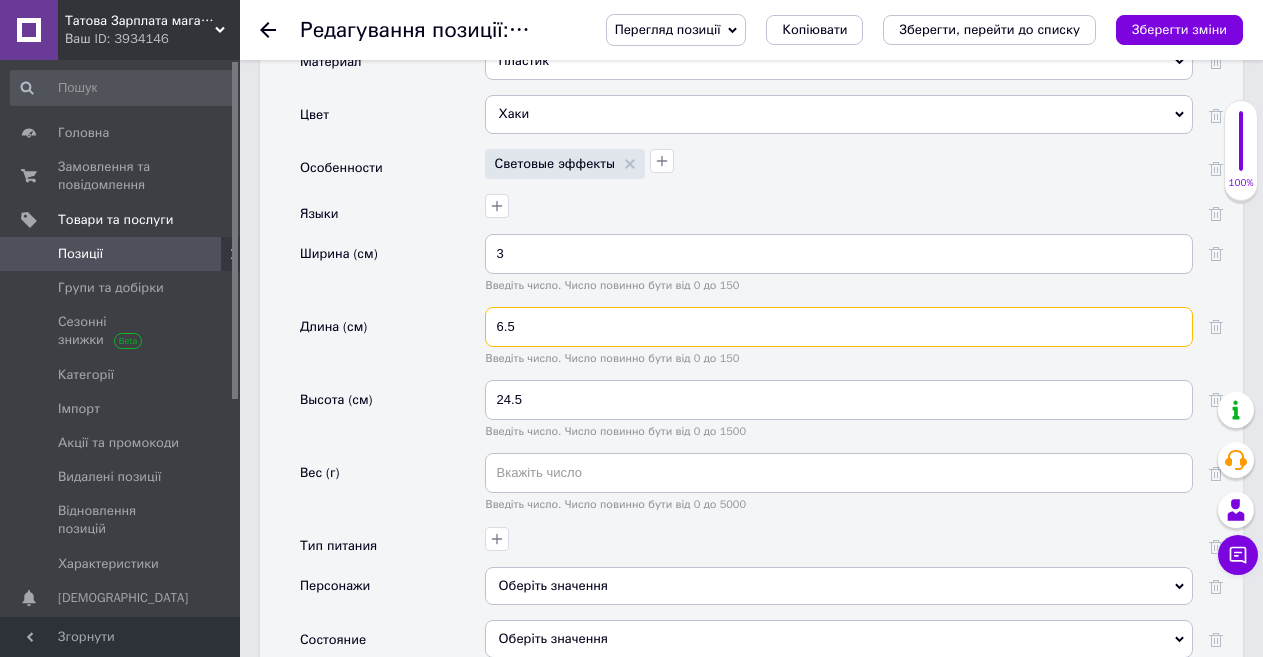 drag, startPoint x: 539, startPoint y: 321, endPoint x: 493, endPoint y: 336, distance: 48.38388 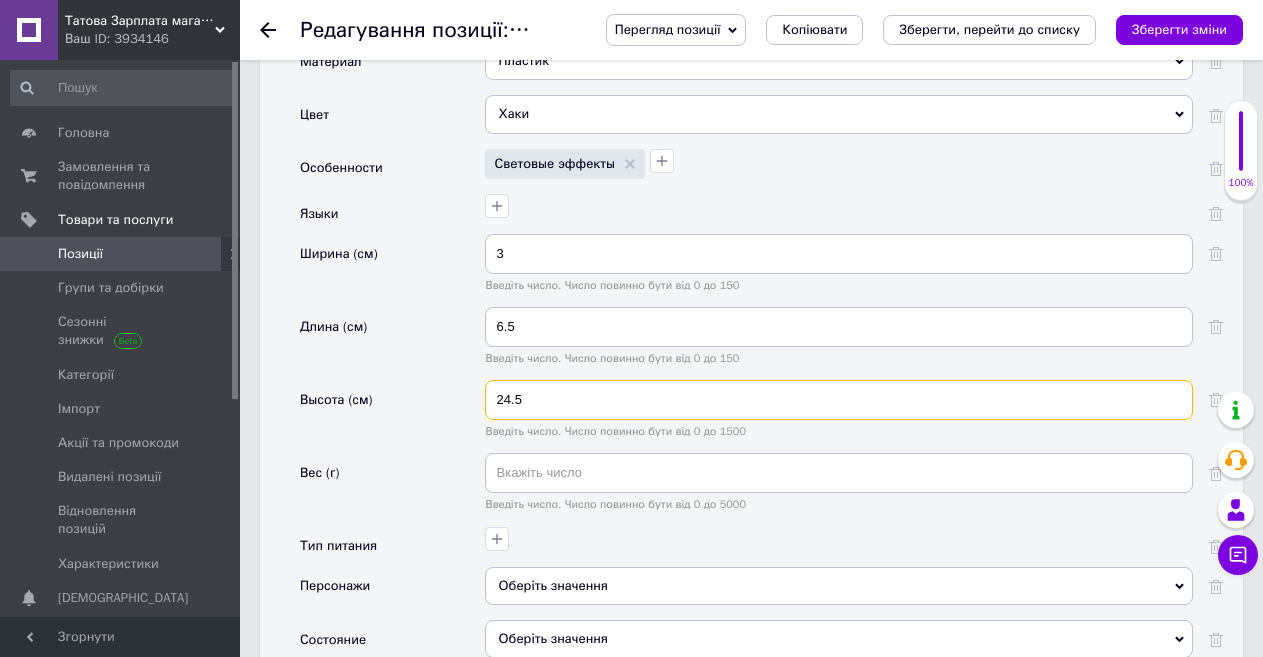 drag, startPoint x: 526, startPoint y: 400, endPoint x: 491, endPoint y: 410, distance: 36.40055 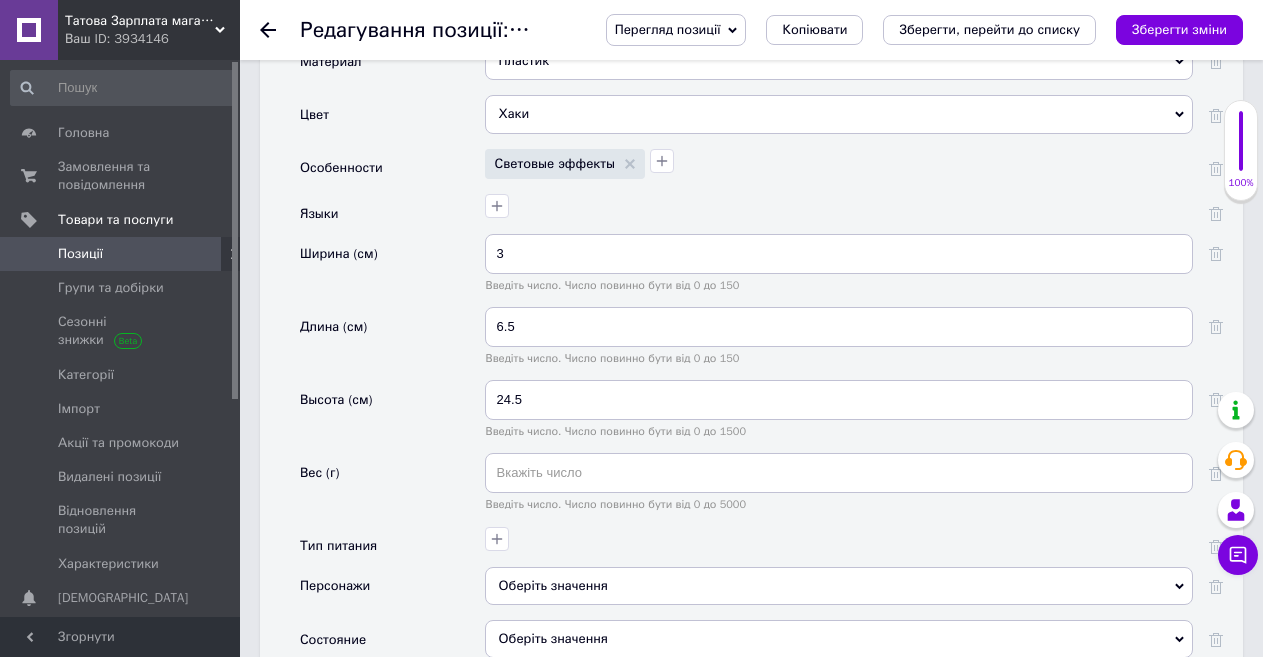 click on "Длина (см)" at bounding box center (392, 343) 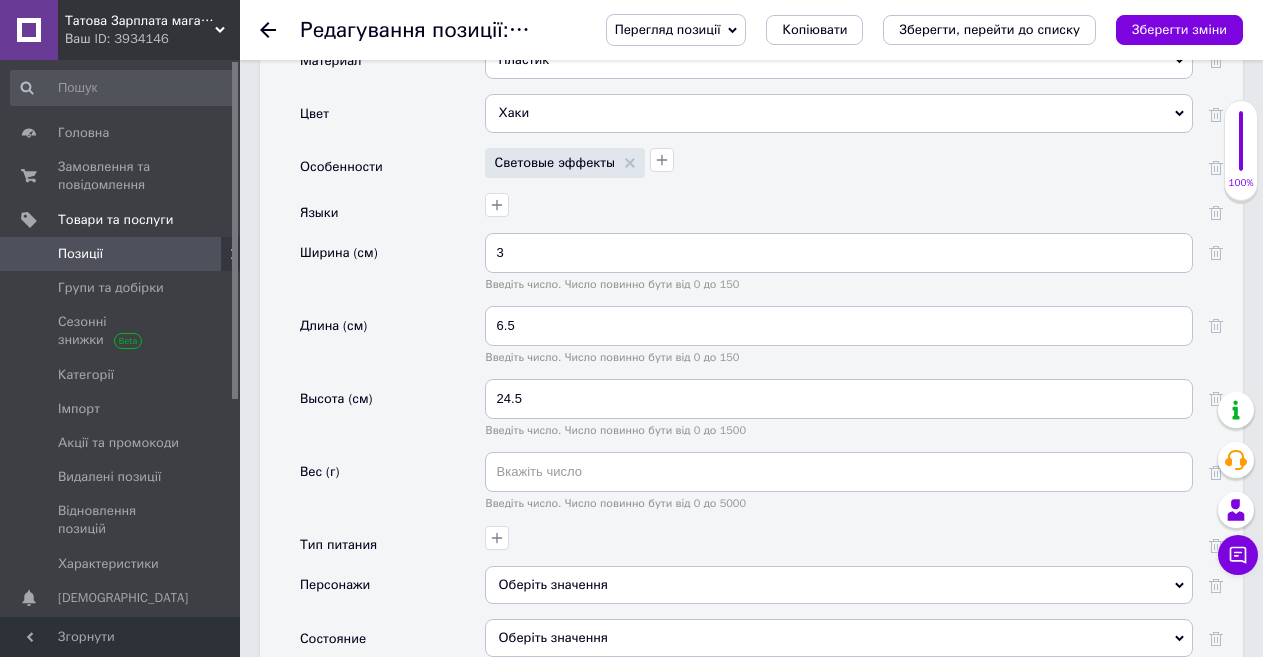 scroll, scrollTop: 2500, scrollLeft: 0, axis: vertical 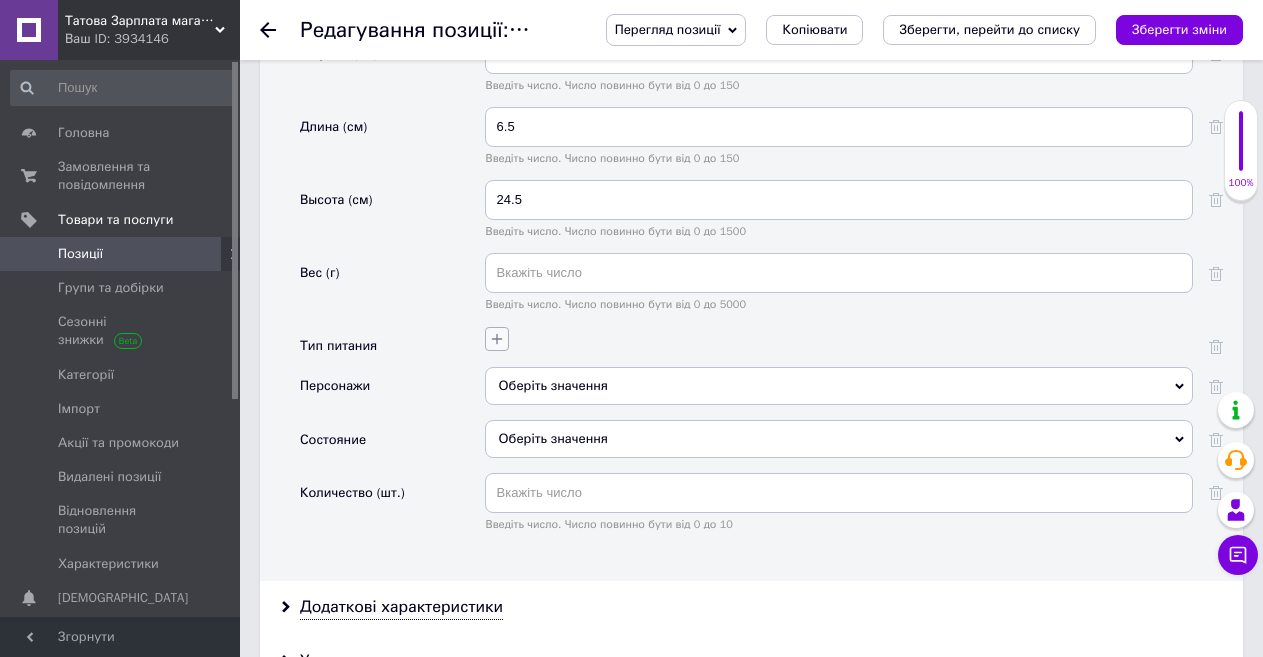 click 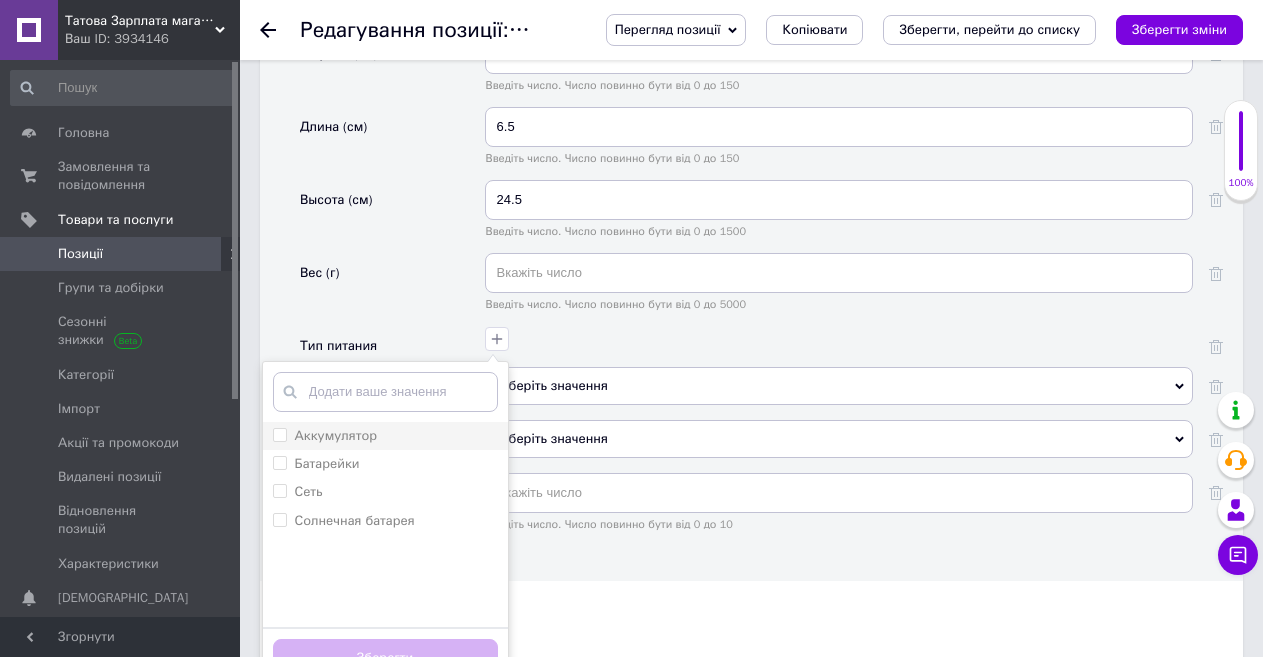 click on "Аккумулятор" at bounding box center (279, 434) 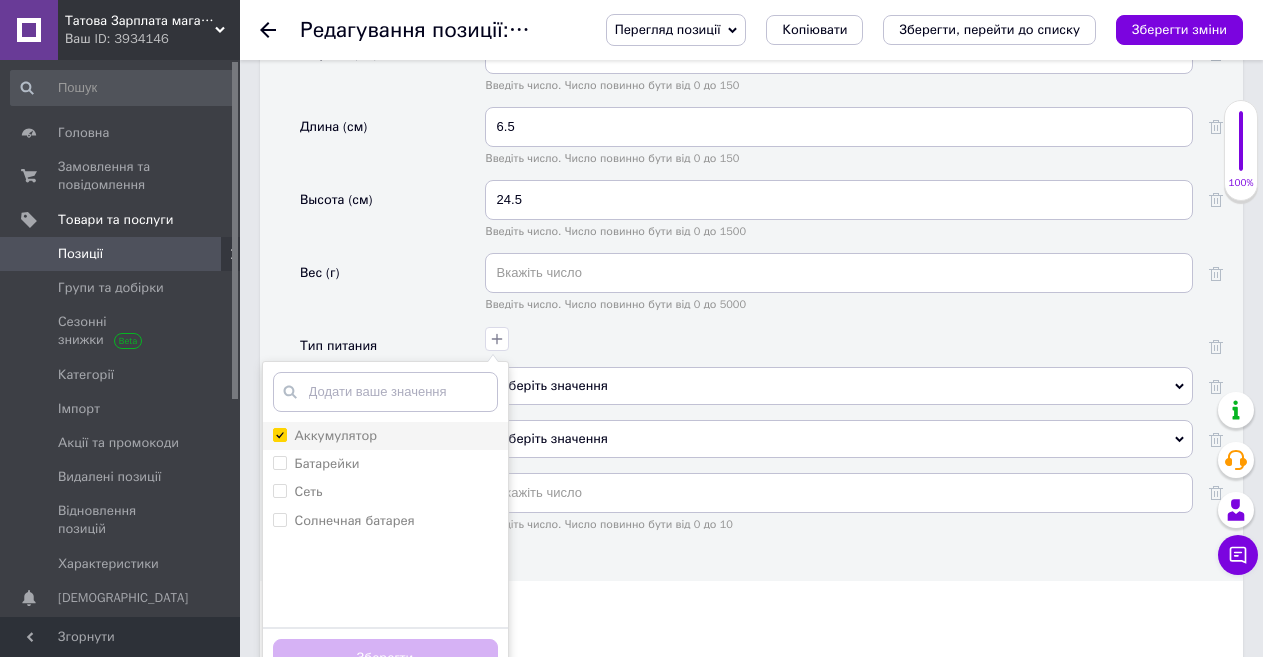 checkbox on "true" 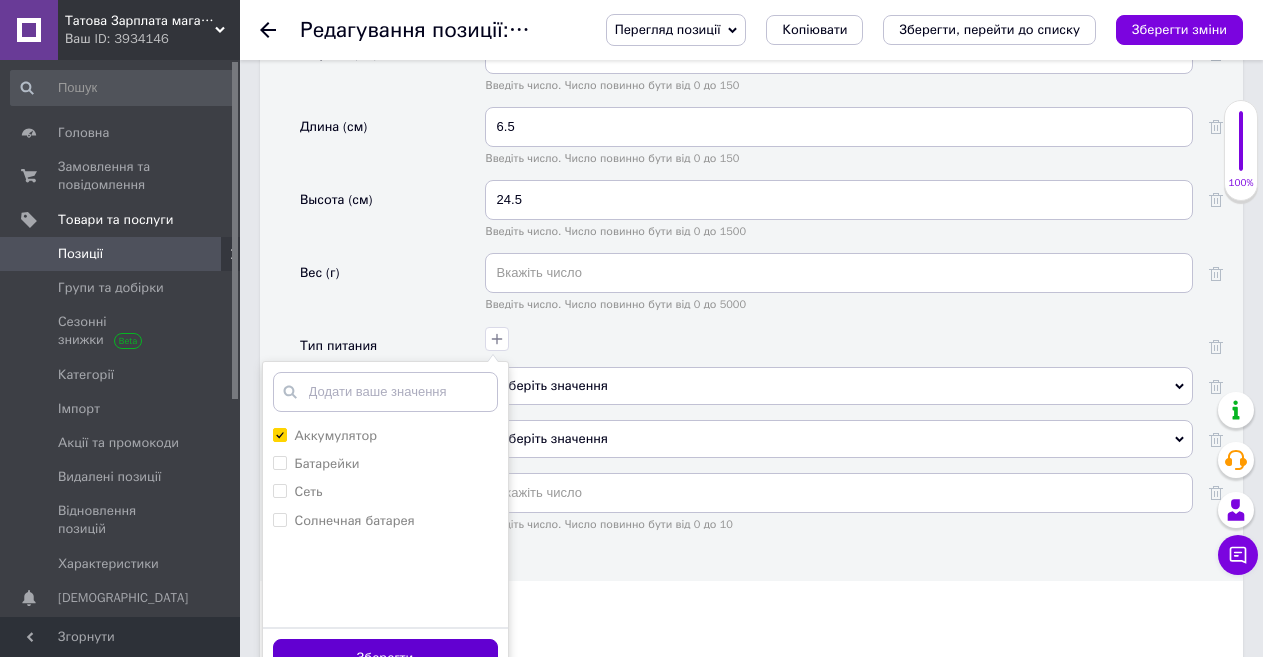 click on "Зберегти" at bounding box center (385, 658) 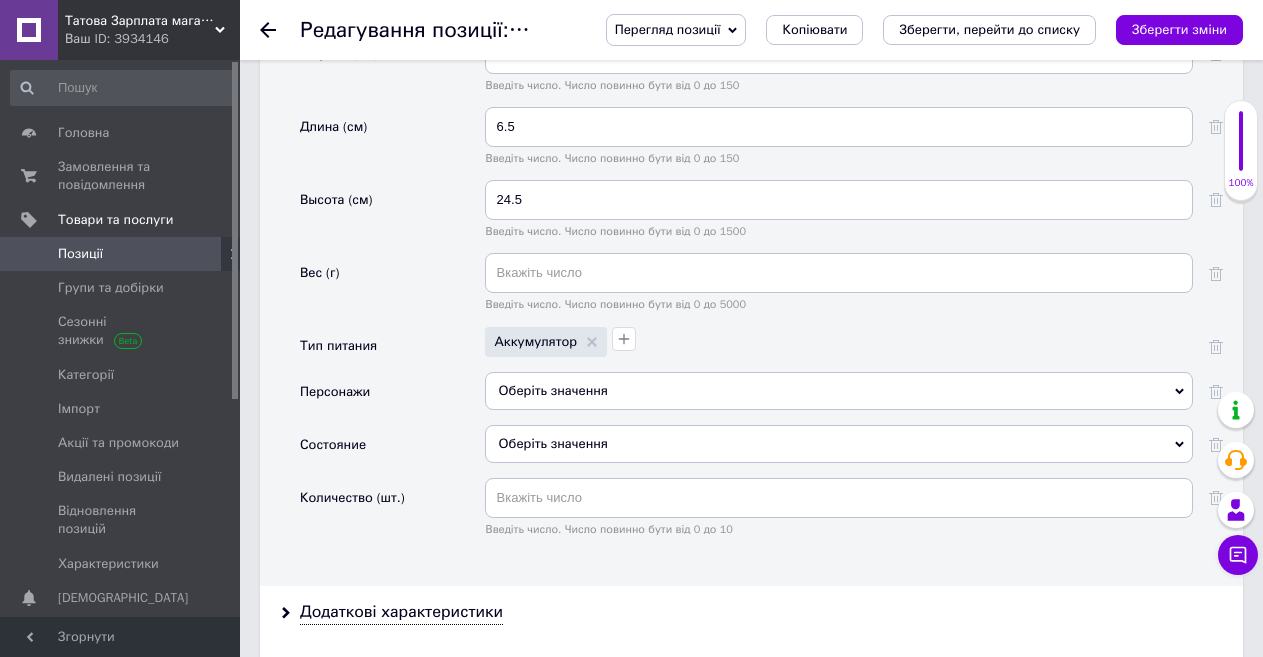 click on "Оберіть значення" at bounding box center [839, 444] 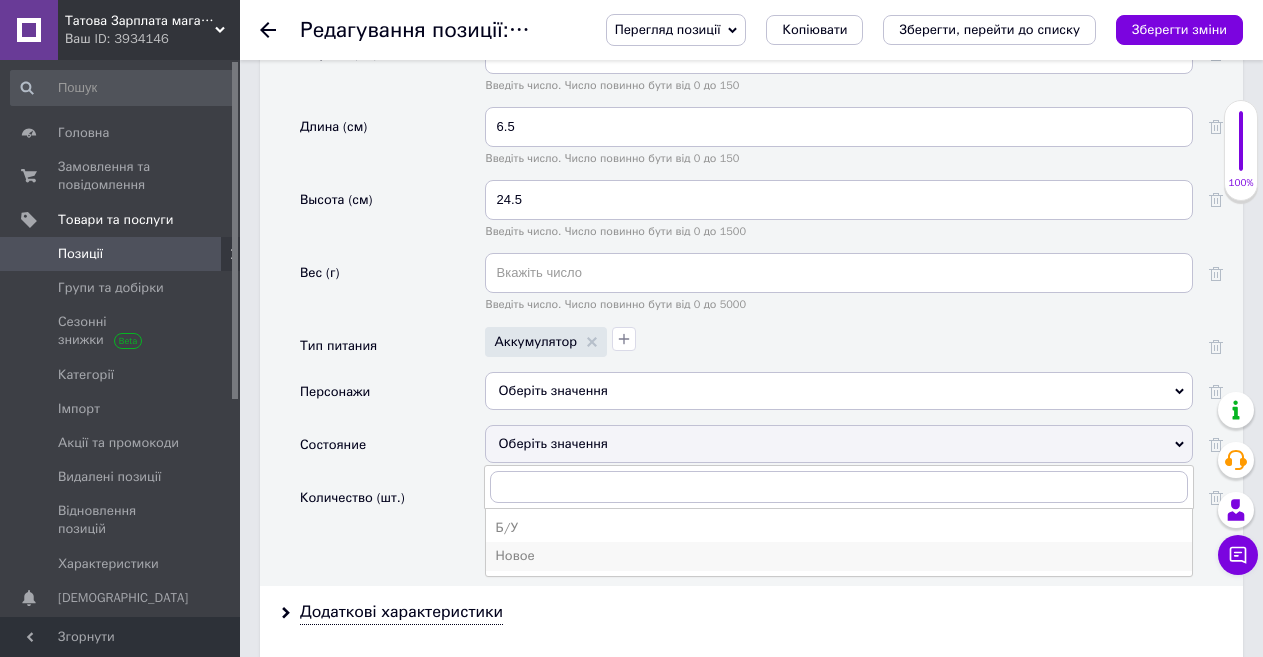 click on "Новое" at bounding box center (839, 556) 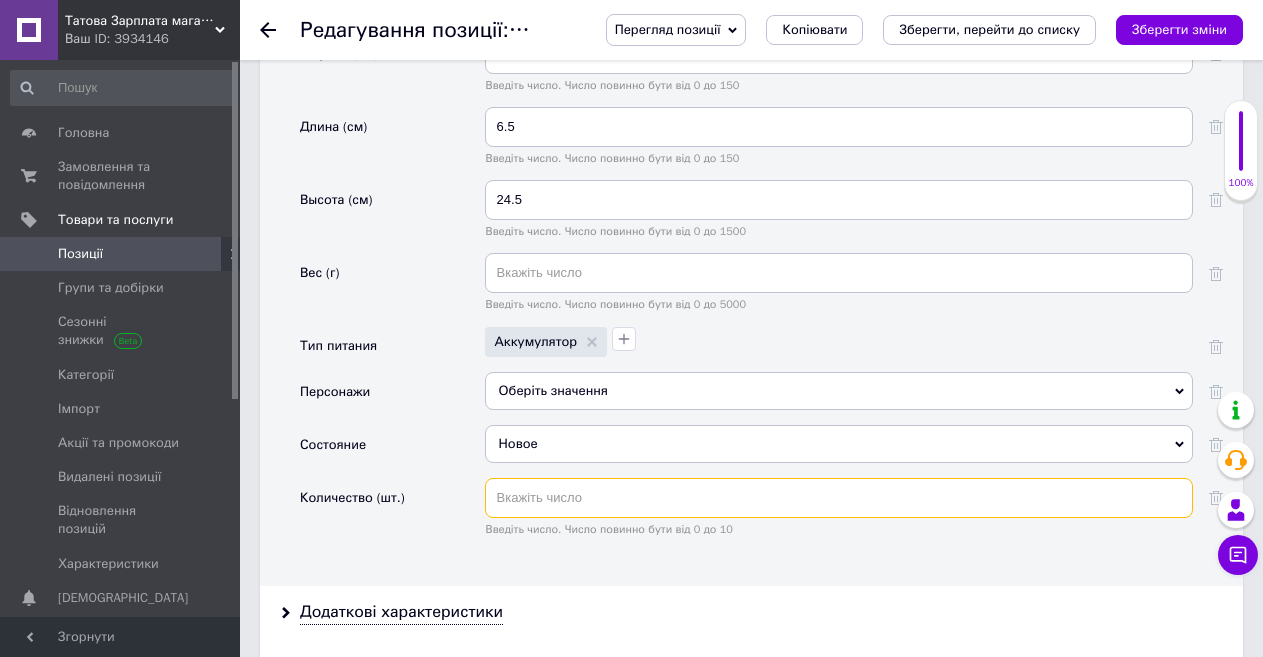 click at bounding box center (839, 498) 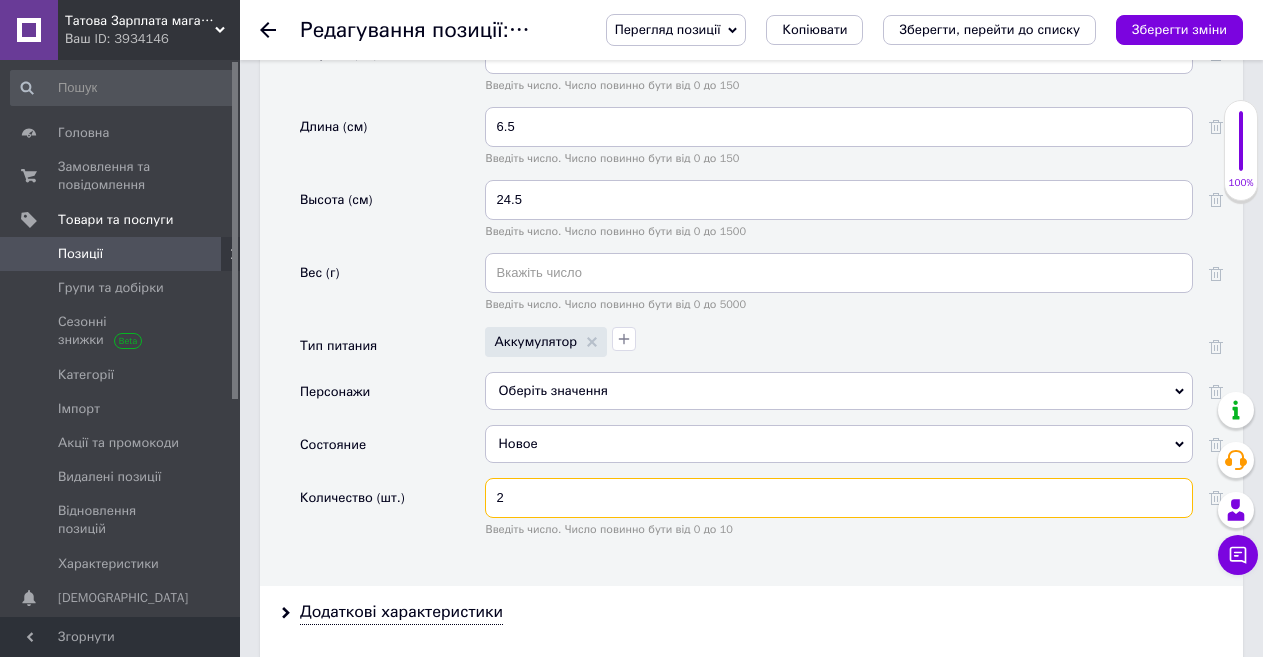 type on "2" 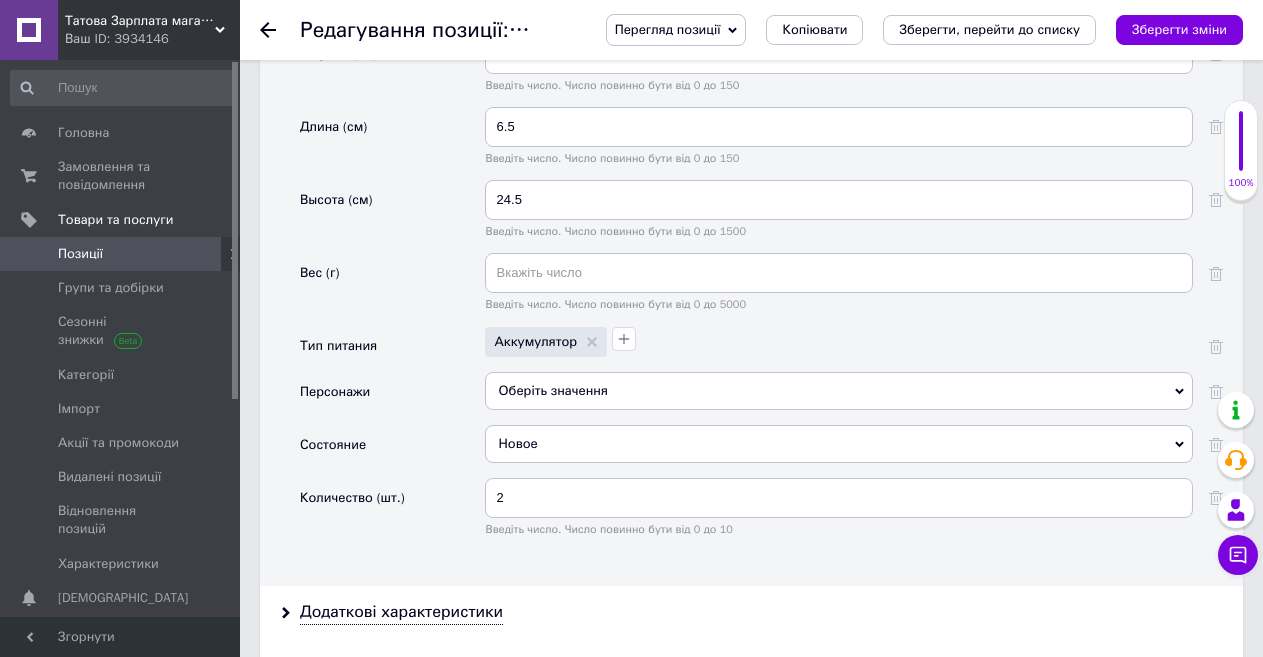 click on "Количество (шт.)" at bounding box center [392, 514] 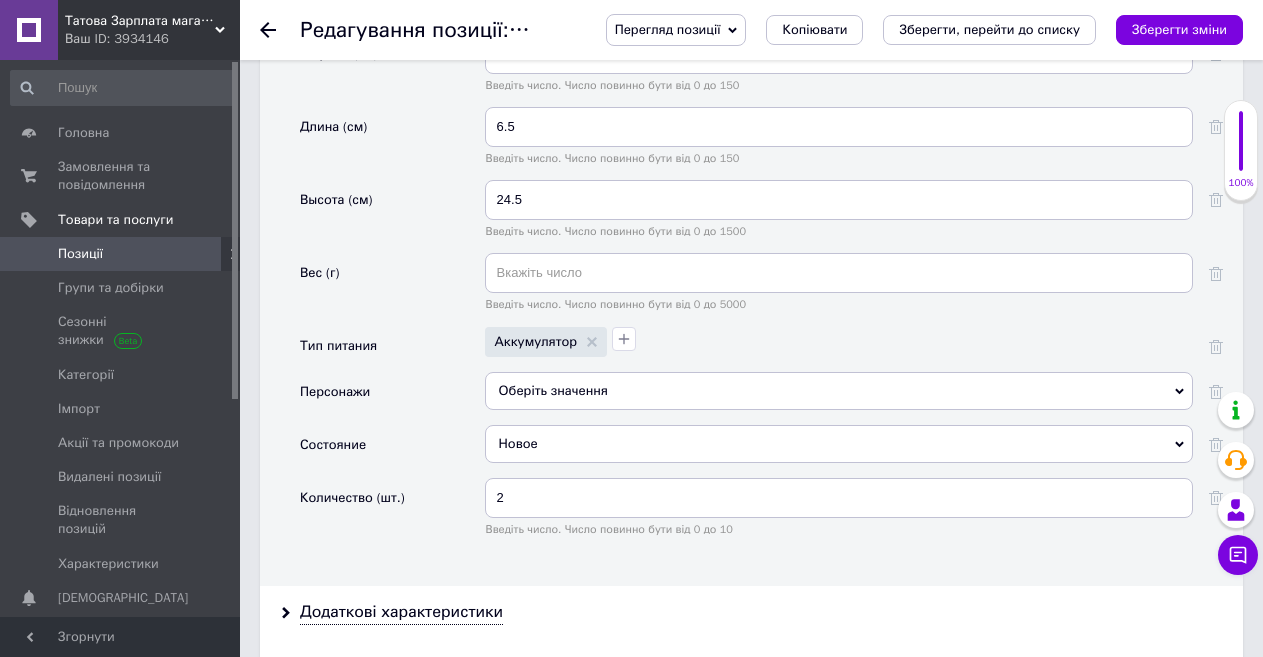 scroll, scrollTop: 2700, scrollLeft: 0, axis: vertical 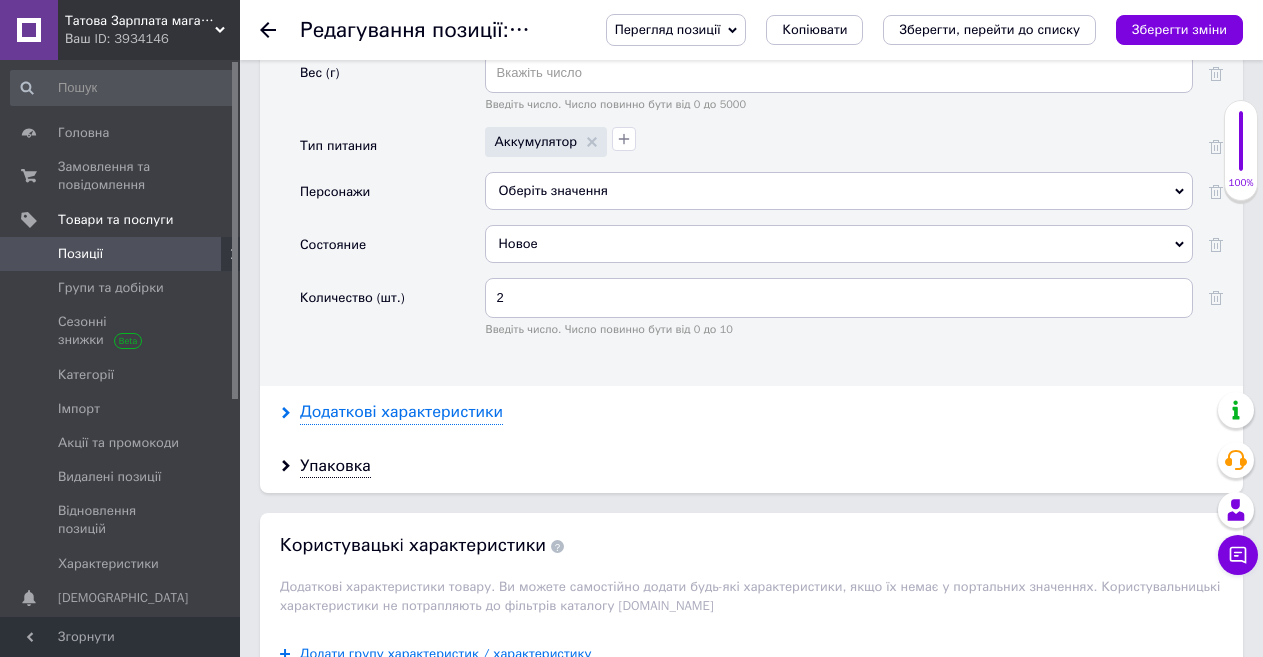 click on "Додаткові характеристики" at bounding box center [401, 412] 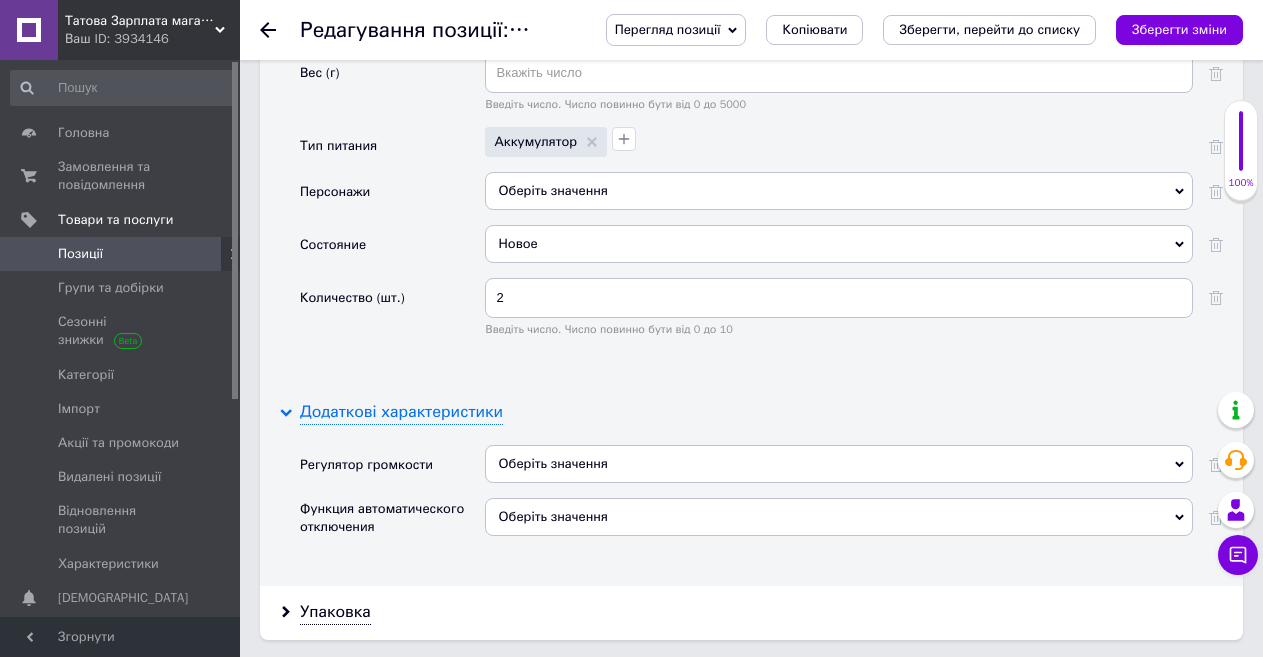 scroll, scrollTop: 2800, scrollLeft: 0, axis: vertical 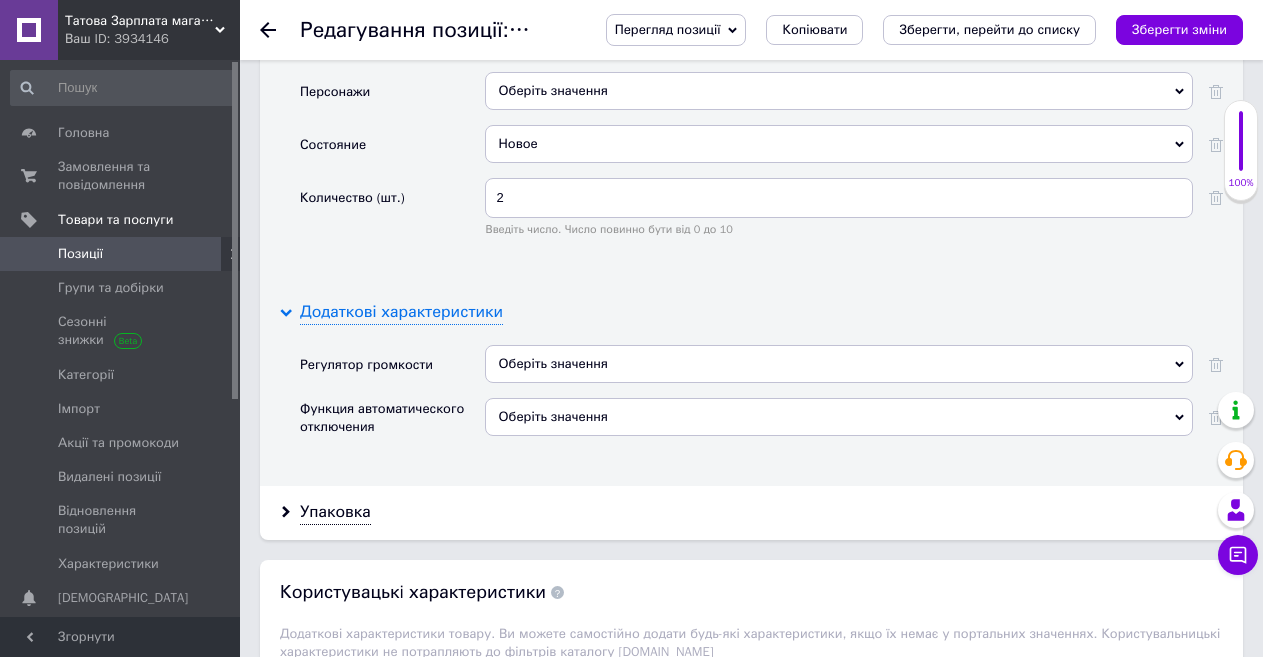 click on "Додаткові характеристики" at bounding box center [401, 312] 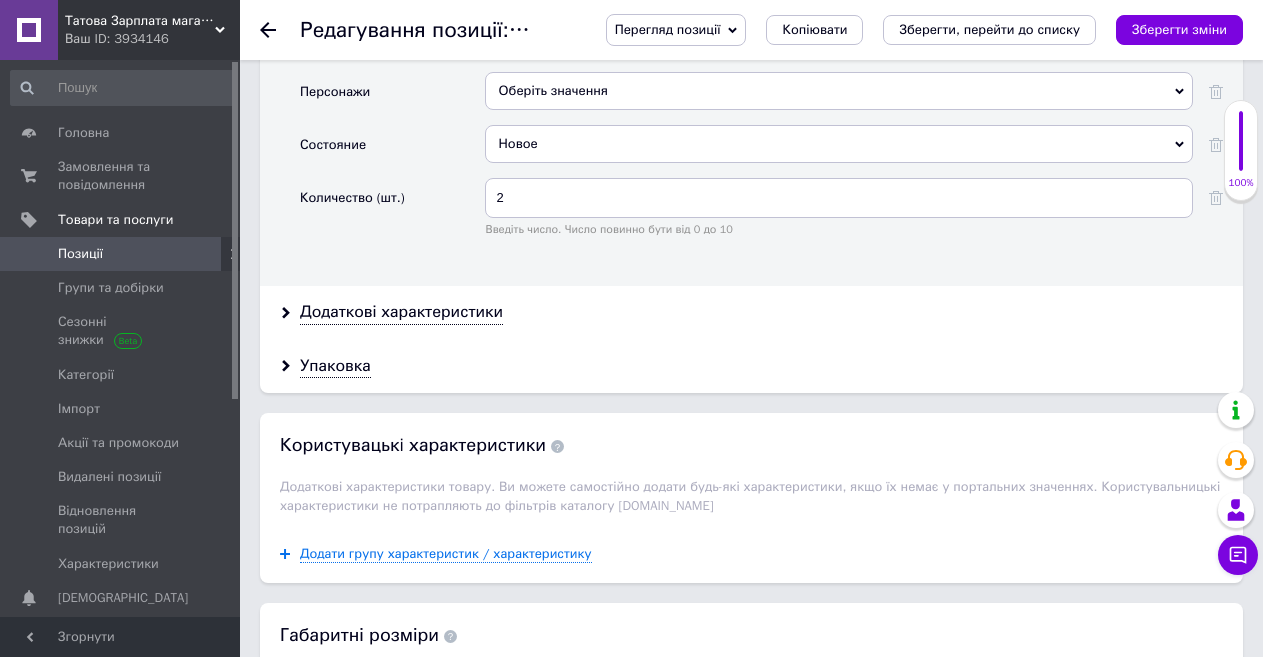 scroll, scrollTop: 2900, scrollLeft: 0, axis: vertical 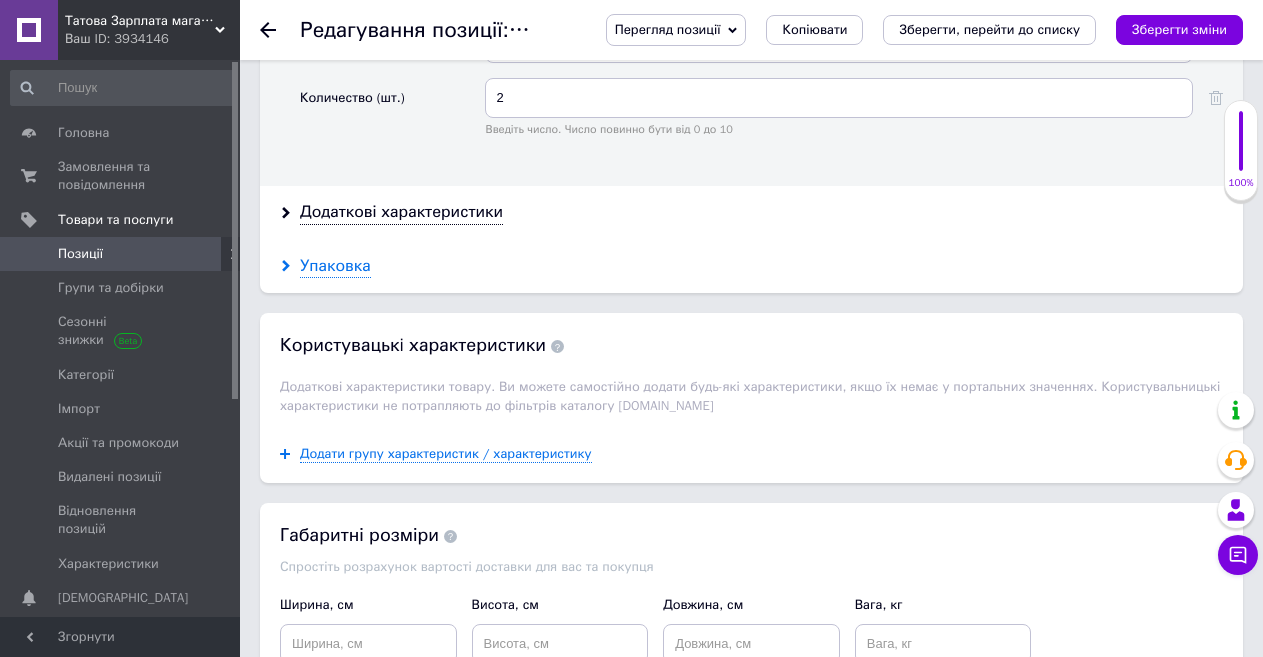 click on "Упаковка" at bounding box center (335, 266) 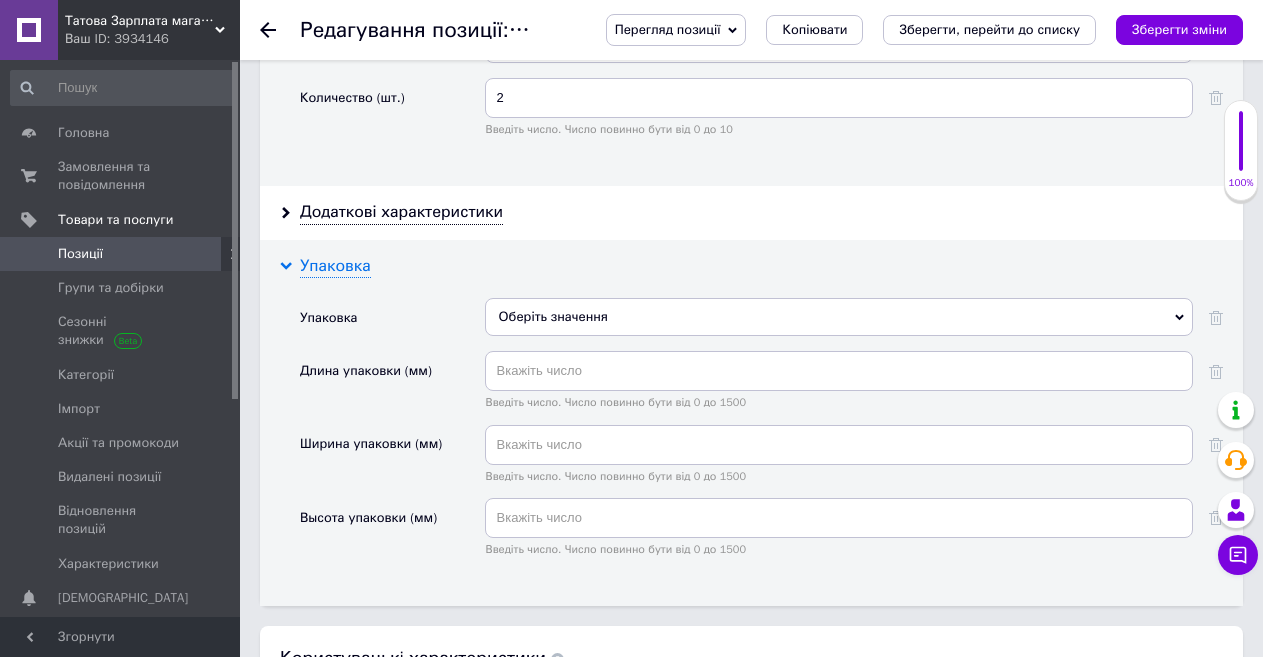 scroll, scrollTop: 3000, scrollLeft: 0, axis: vertical 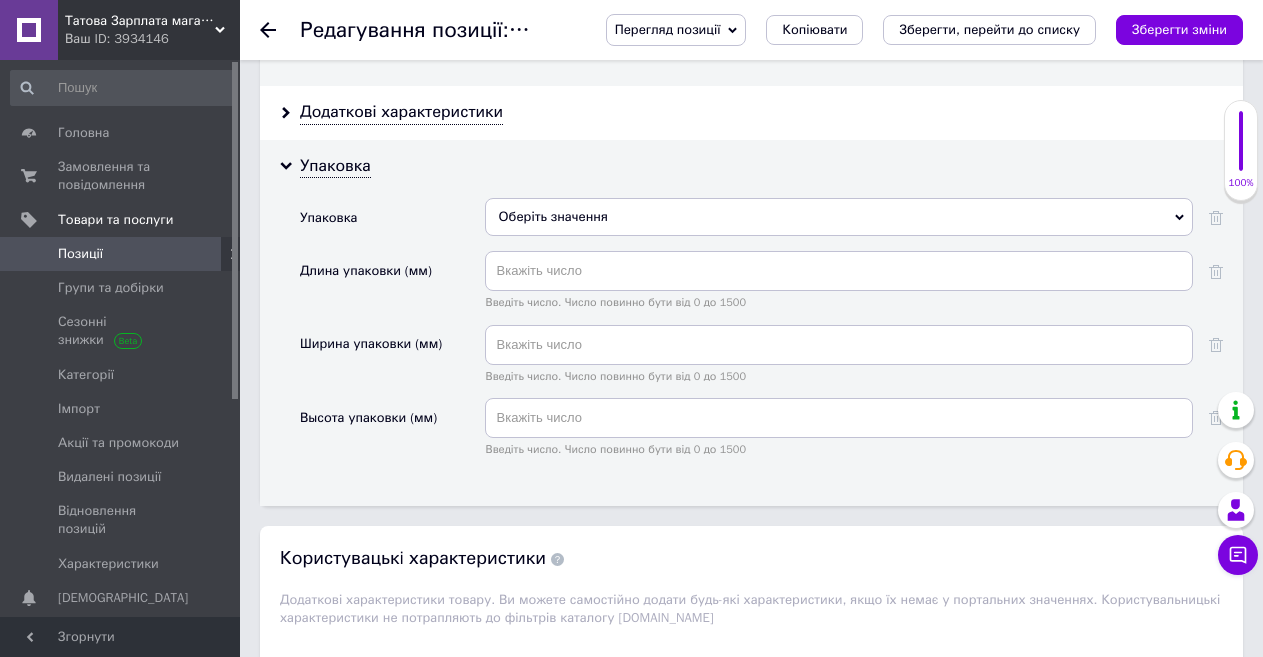 click on "Оберіть значення" at bounding box center (839, 217) 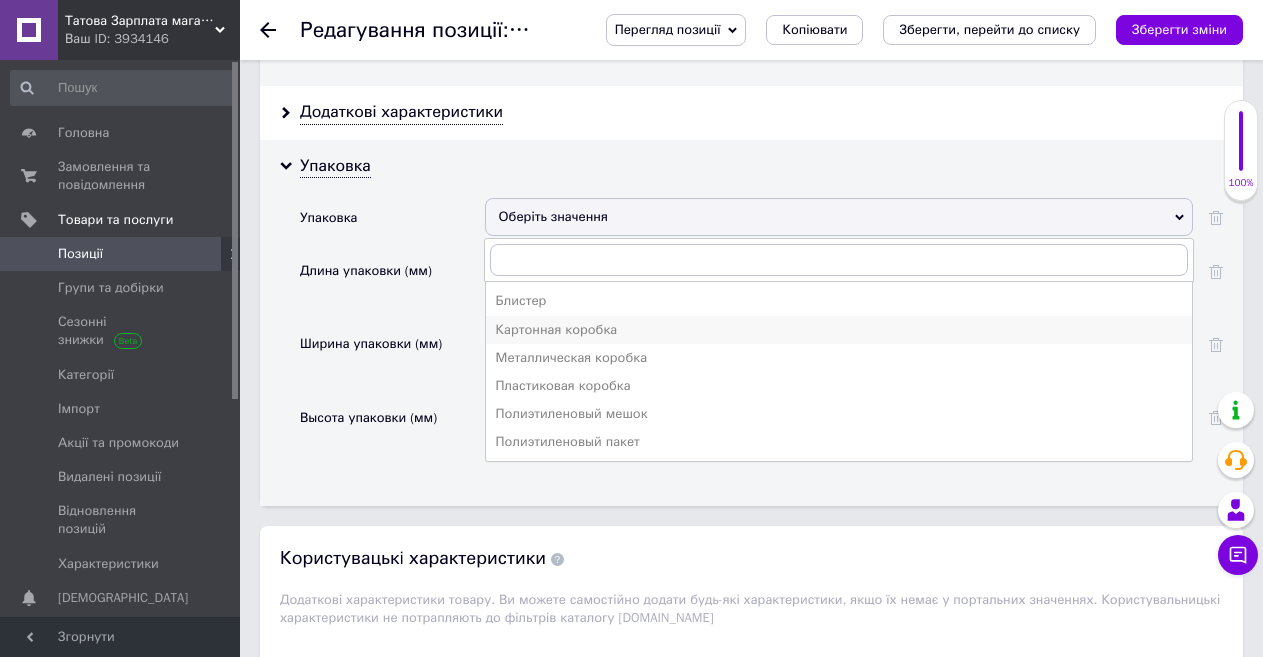 click on "Картонная коробка" at bounding box center (839, 330) 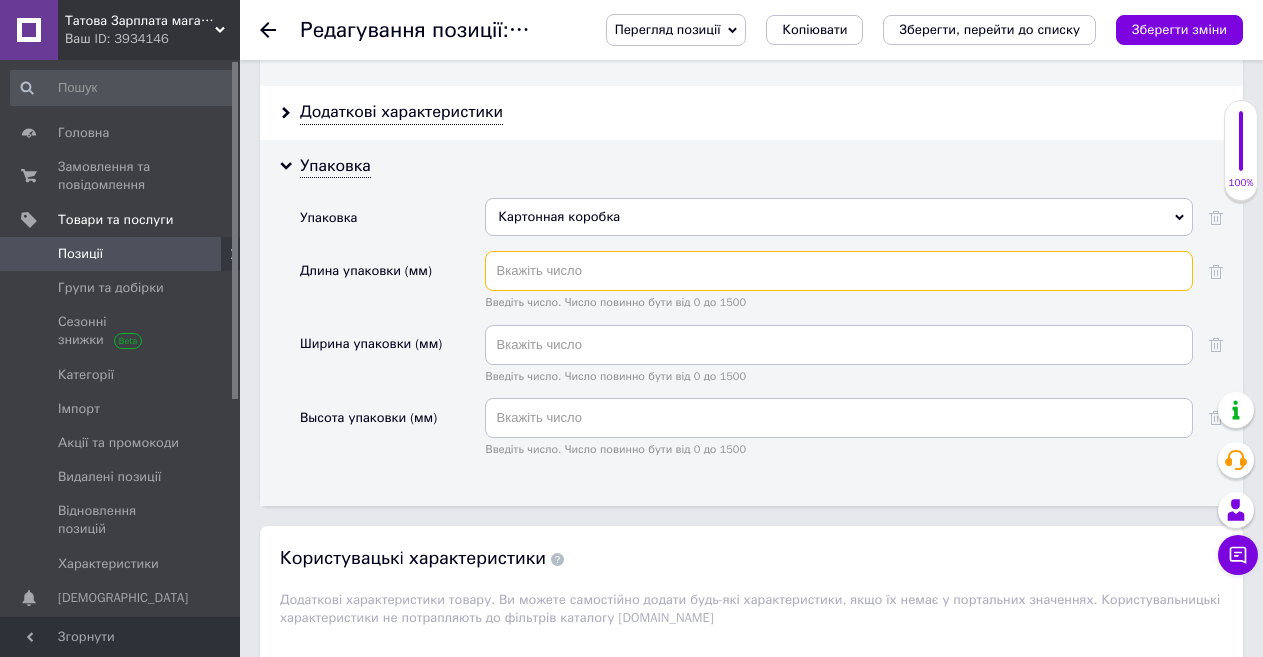 click at bounding box center (839, 271) 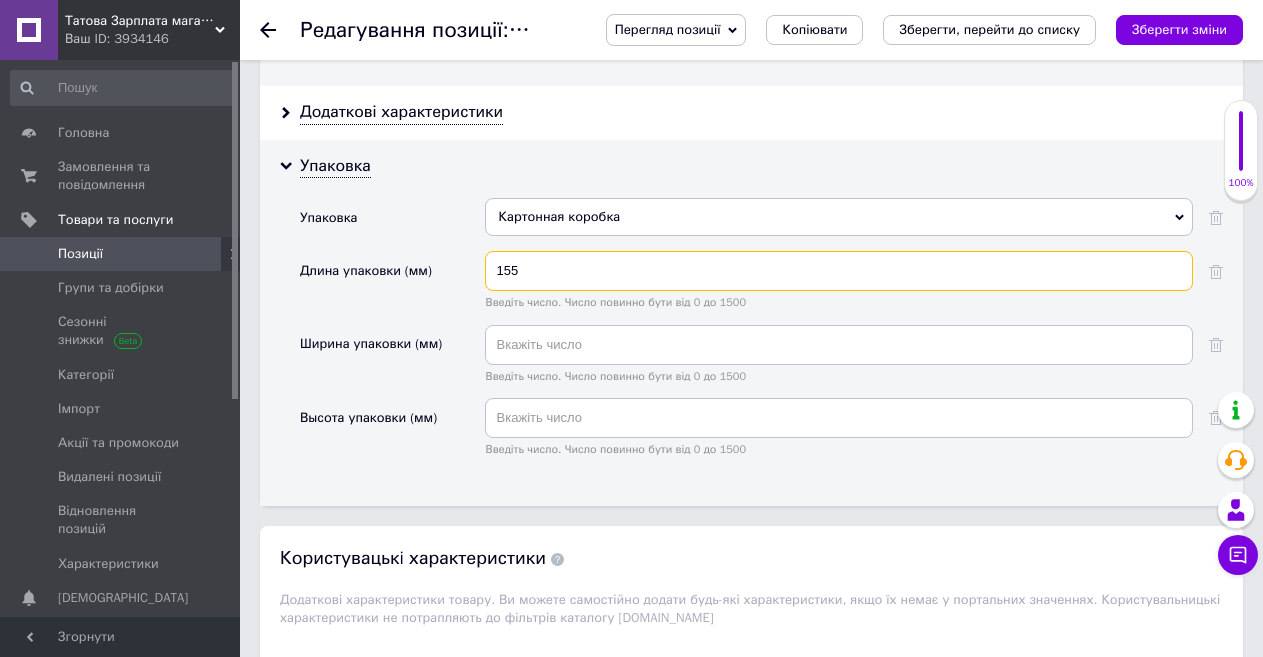 type on "155" 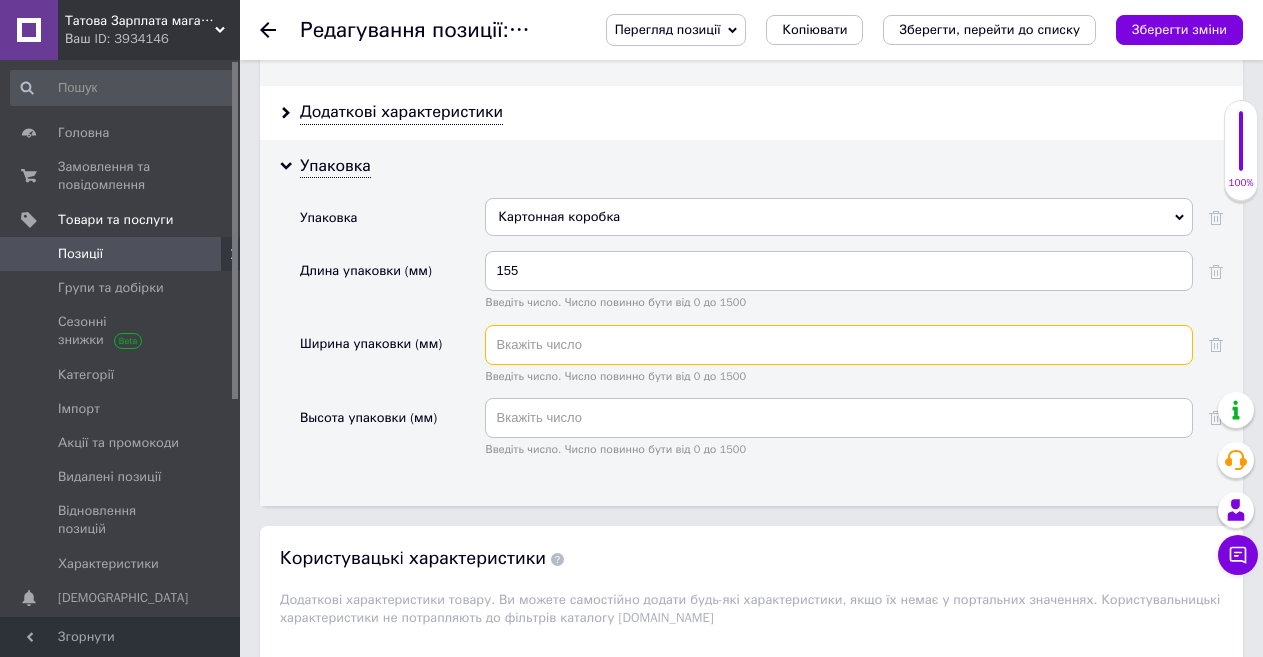 click at bounding box center (839, 345) 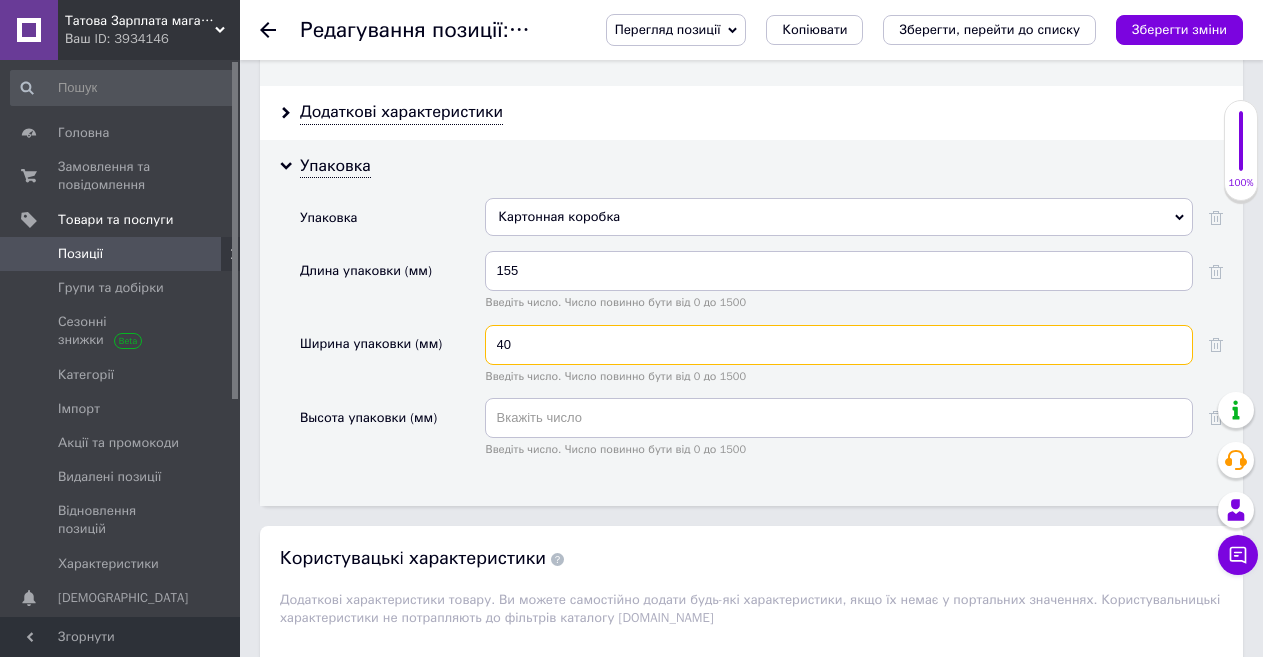 type on "40" 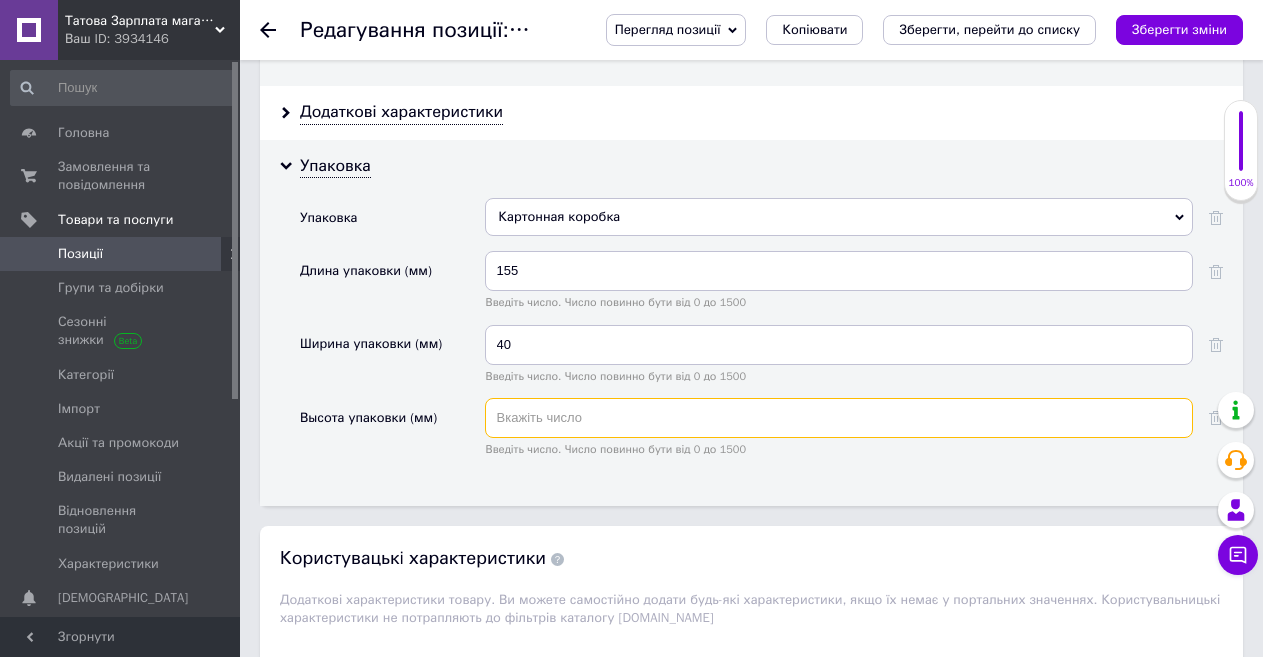 click at bounding box center [839, 418] 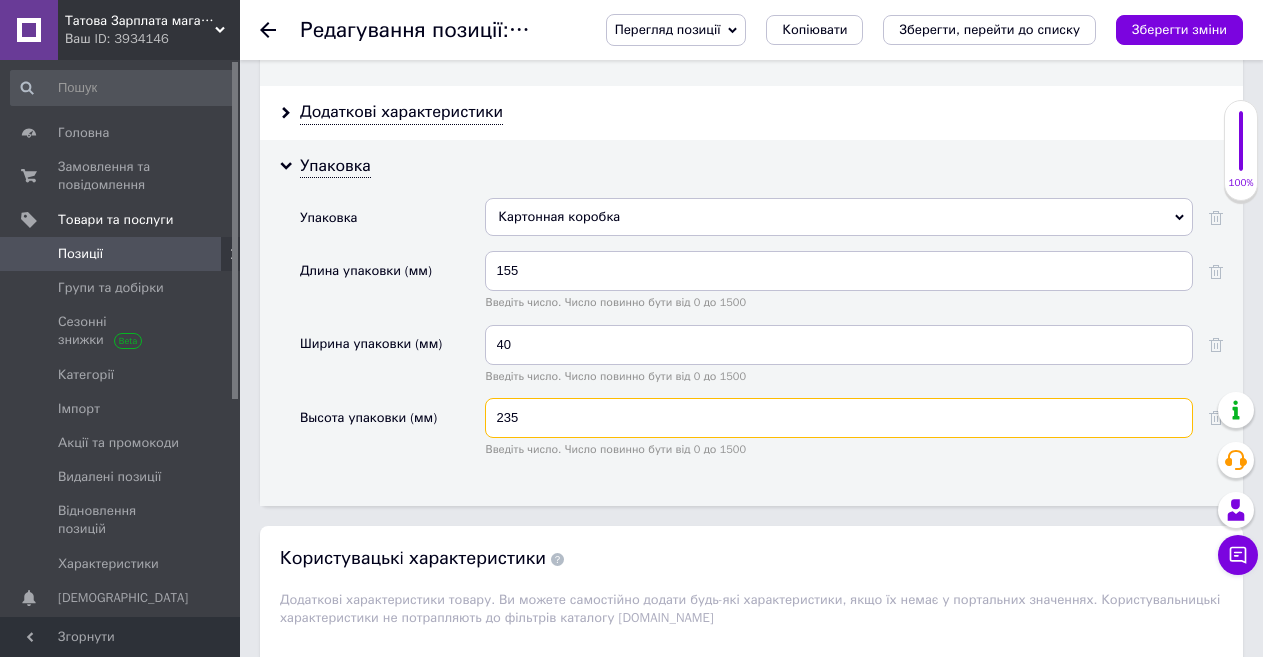 type on "235" 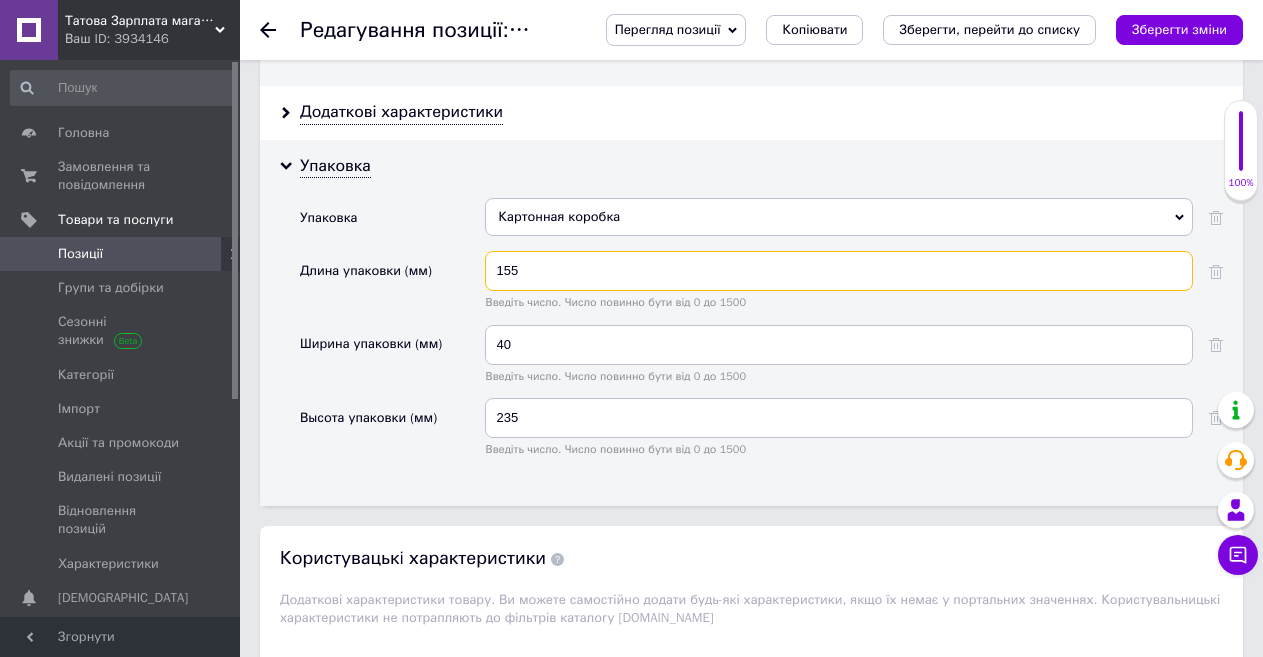 drag, startPoint x: 533, startPoint y: 272, endPoint x: 487, endPoint y: 281, distance: 46.872166 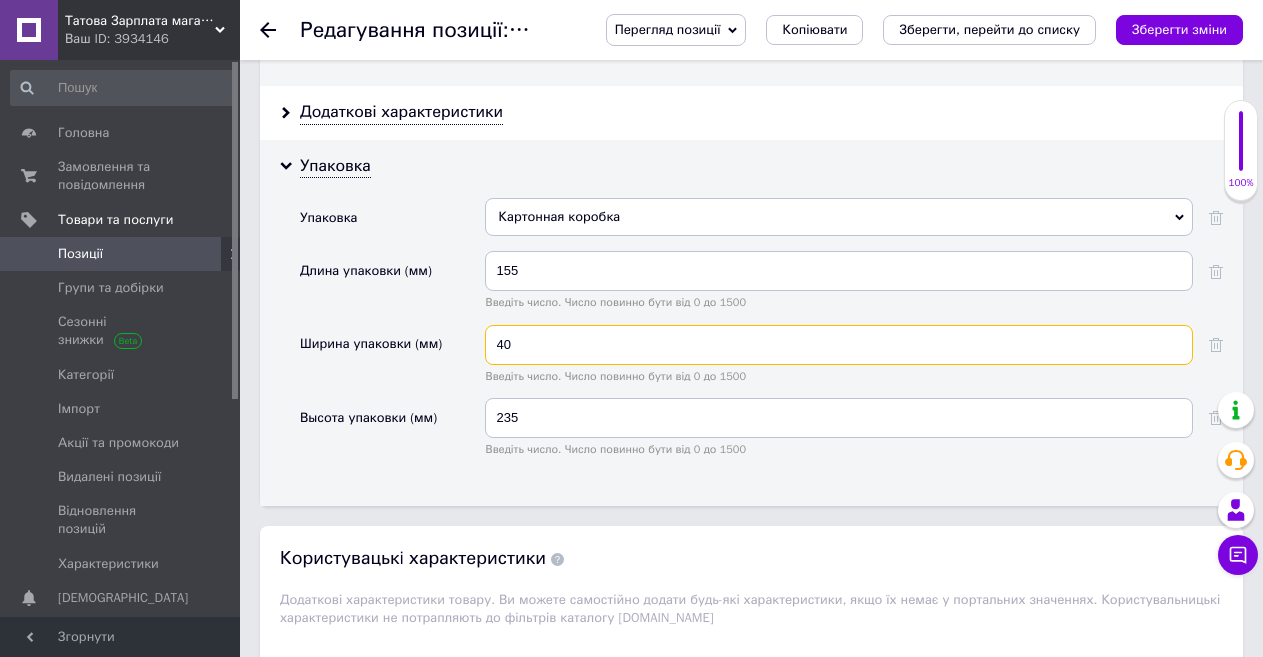 drag, startPoint x: 534, startPoint y: 342, endPoint x: 495, endPoint y: 352, distance: 40.261642 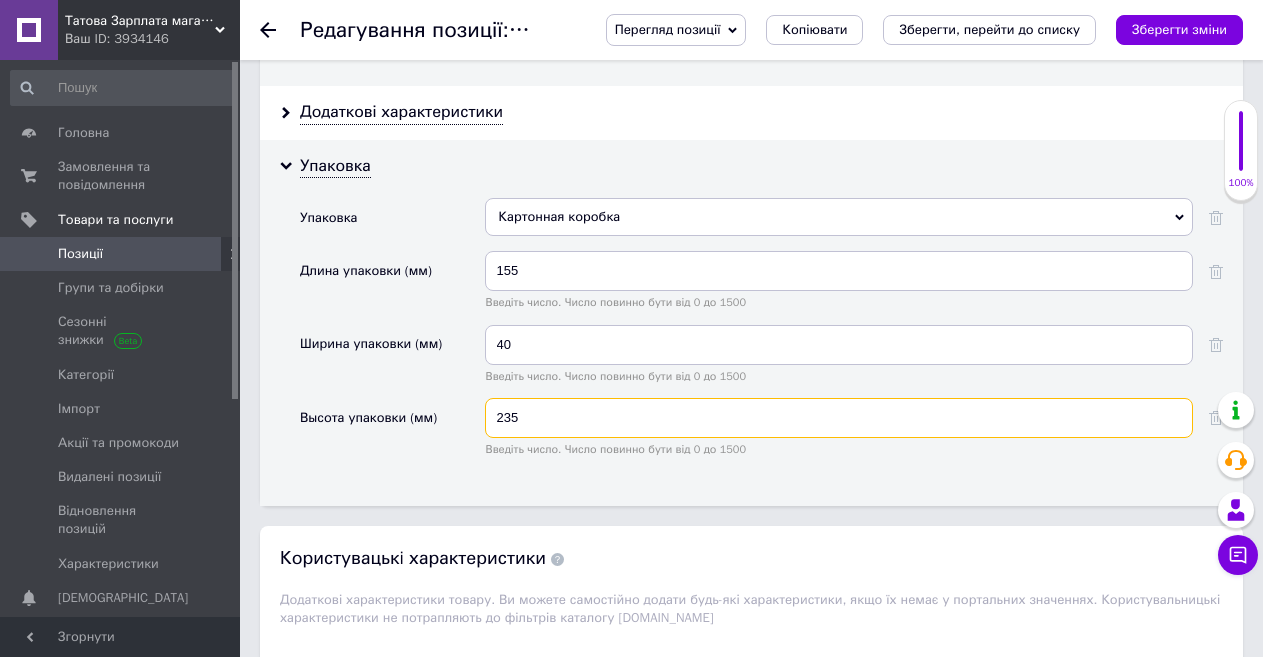 click on "235" at bounding box center (839, 418) 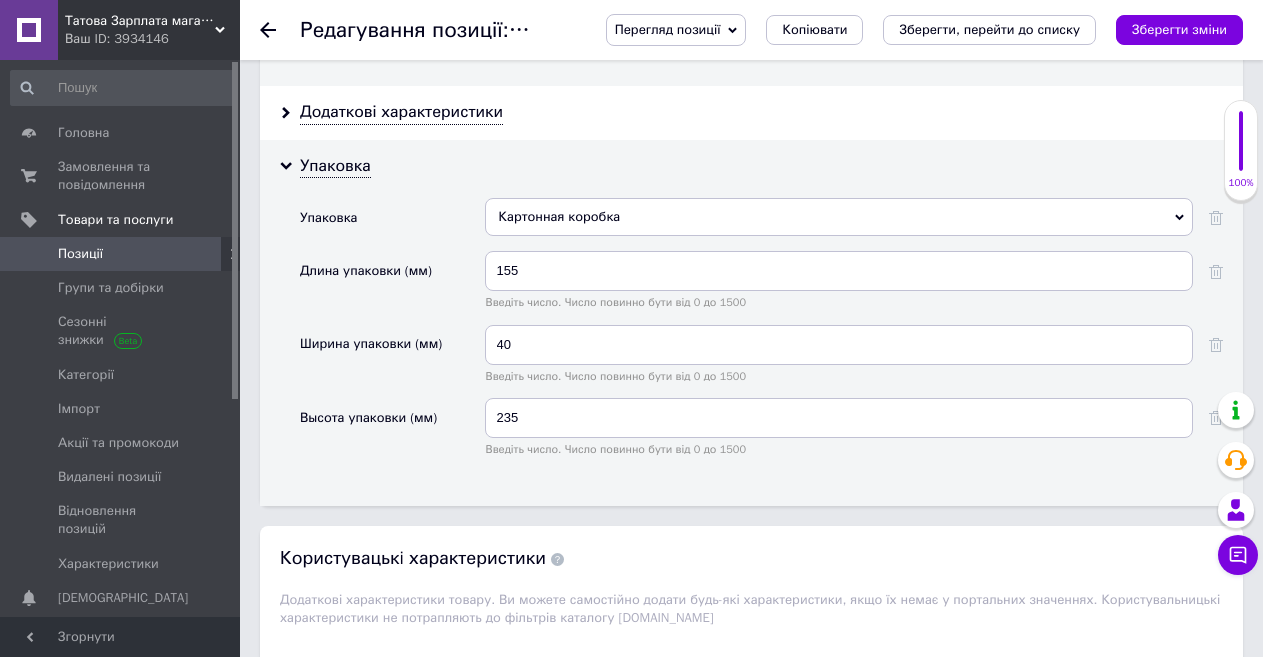 click on "Высота упаковки (мм)" at bounding box center (392, 434) 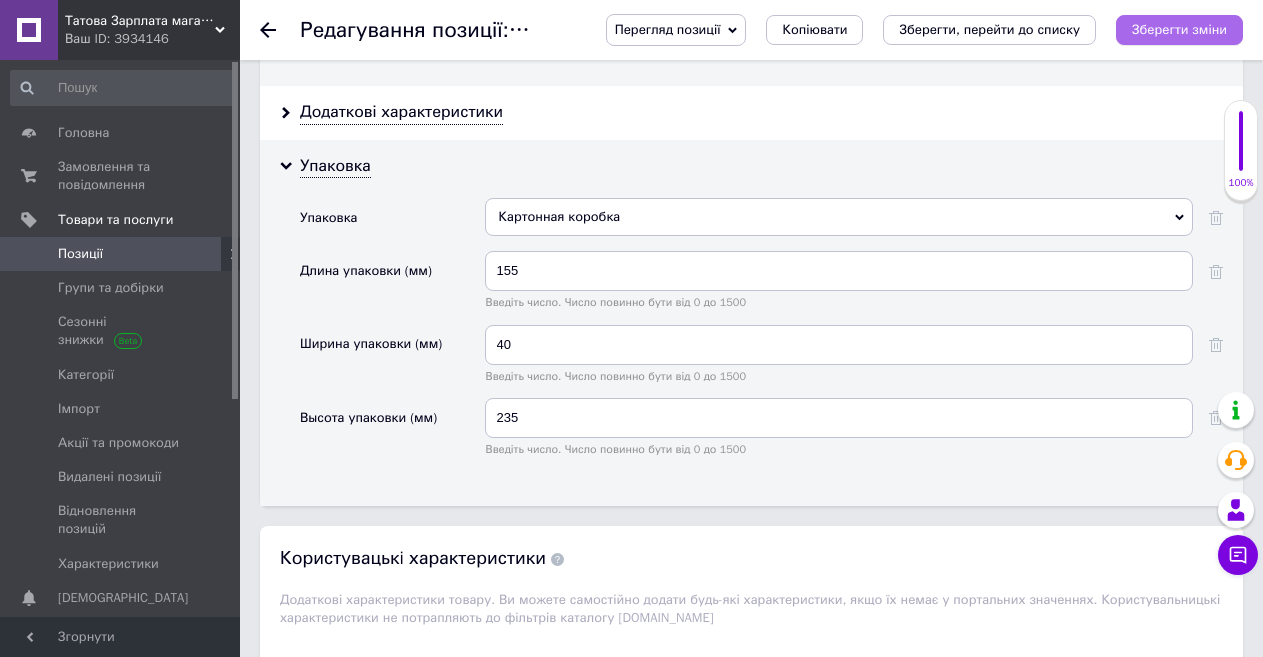 click on "Зберегти зміни" at bounding box center (1179, 29) 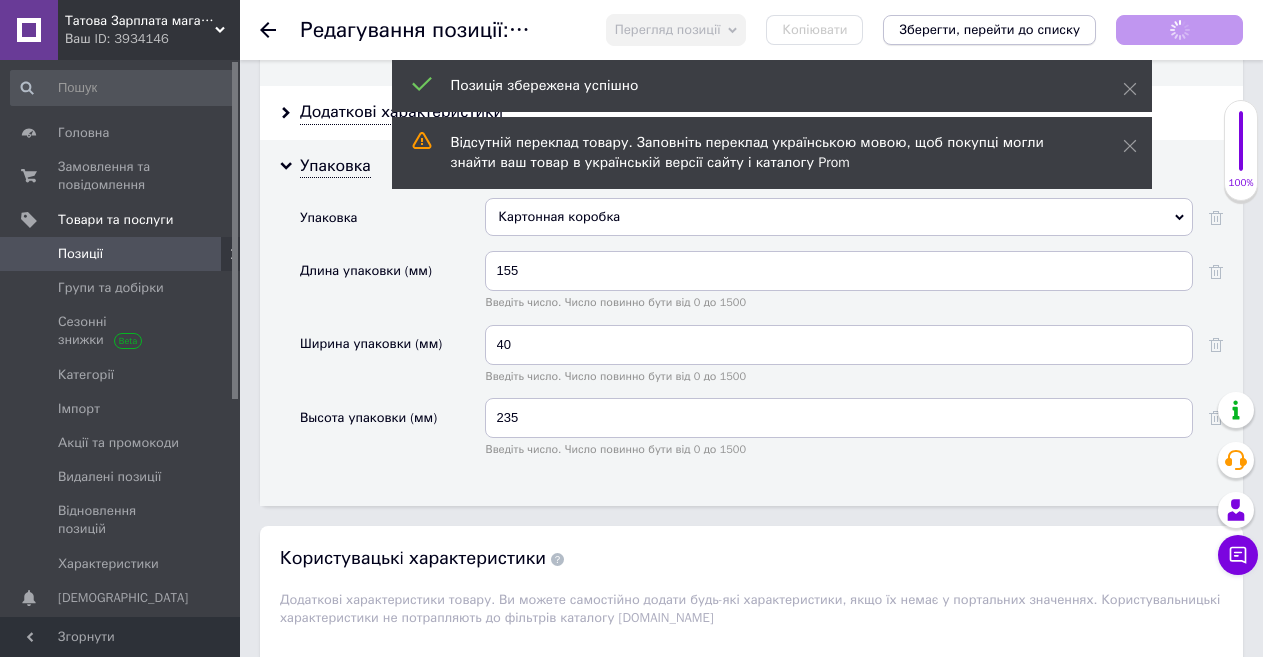 click on "Зберегти, перейти до списку" at bounding box center (989, 29) 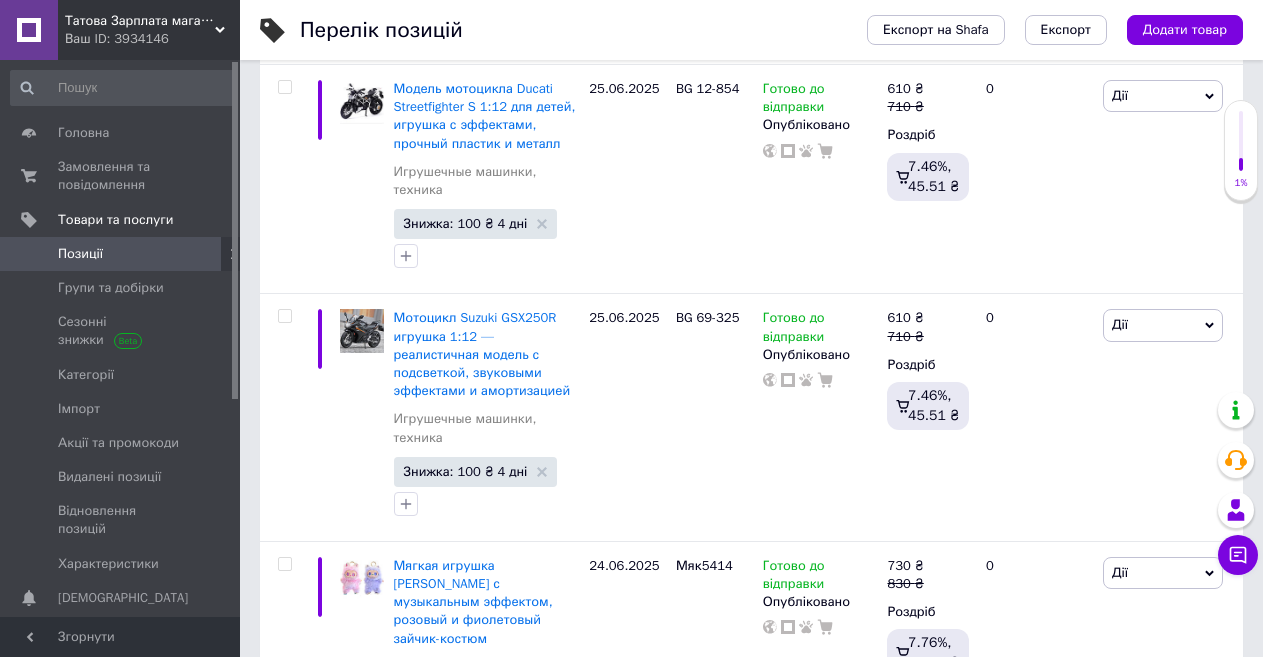 scroll, scrollTop: 0, scrollLeft: 0, axis: both 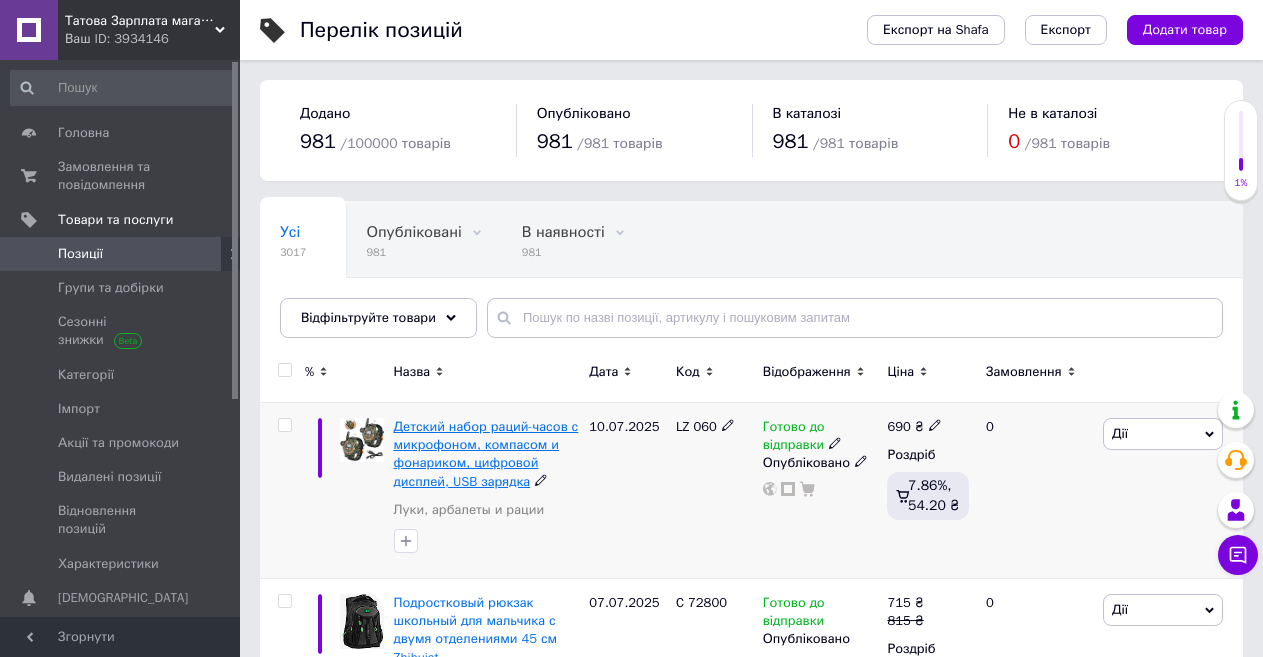 click on "Детский набор раций-часов с микрофоном, компасом и фонариком, цифровой дисплей, USB зарядка" at bounding box center (486, 454) 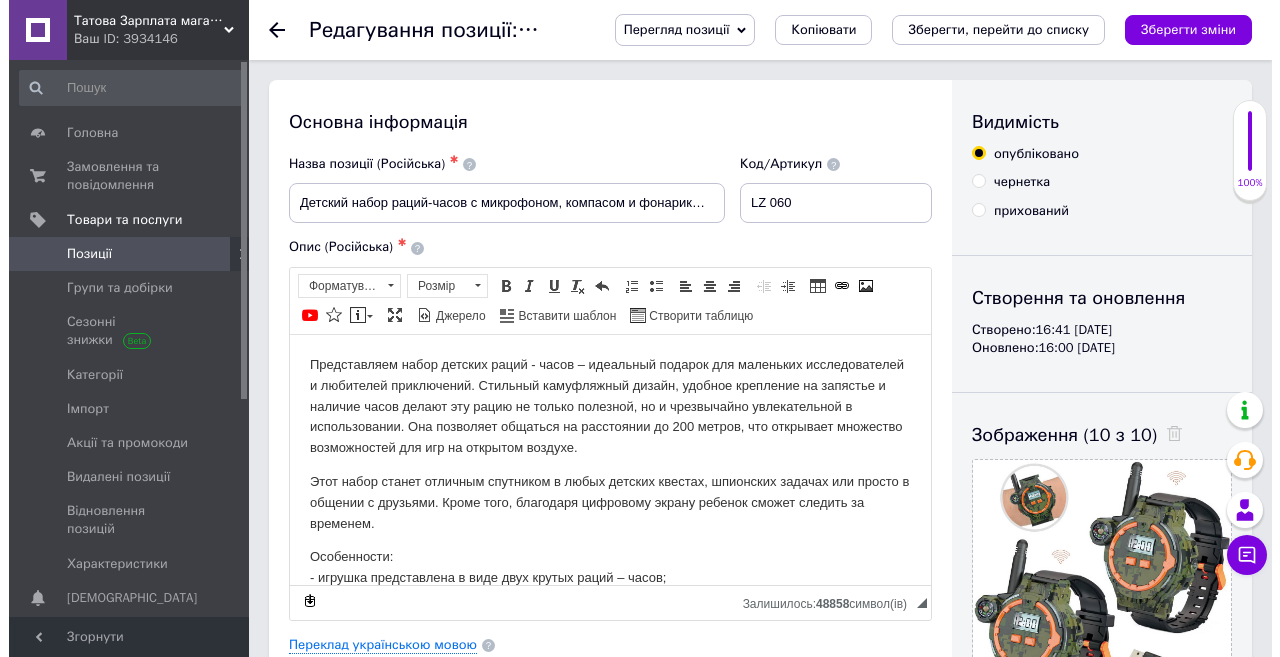 scroll, scrollTop: 0, scrollLeft: 0, axis: both 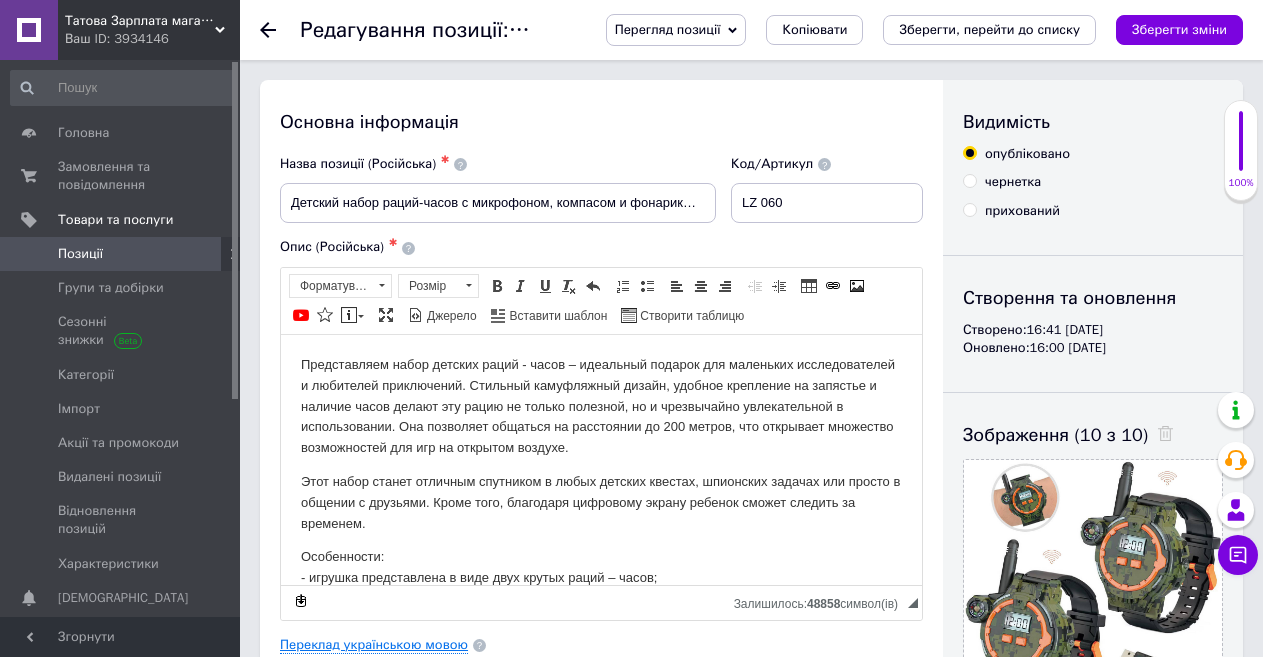 click on "Переклад українською мовою" at bounding box center (374, 645) 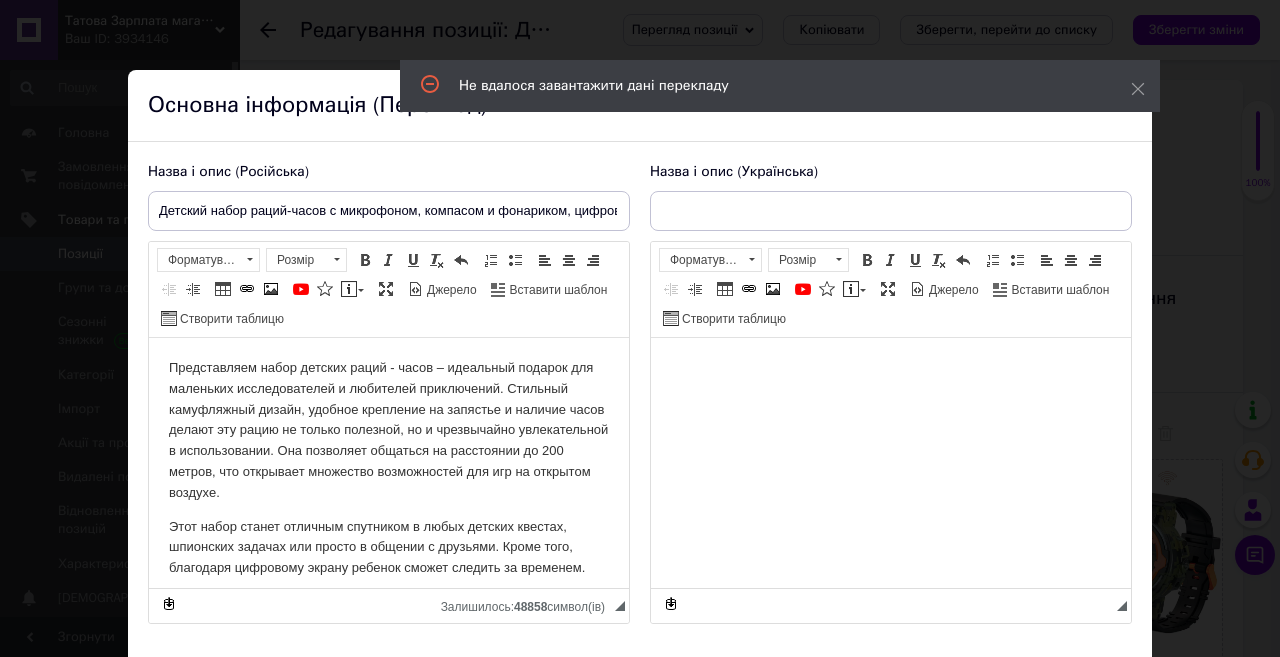 scroll, scrollTop: 0, scrollLeft: 0, axis: both 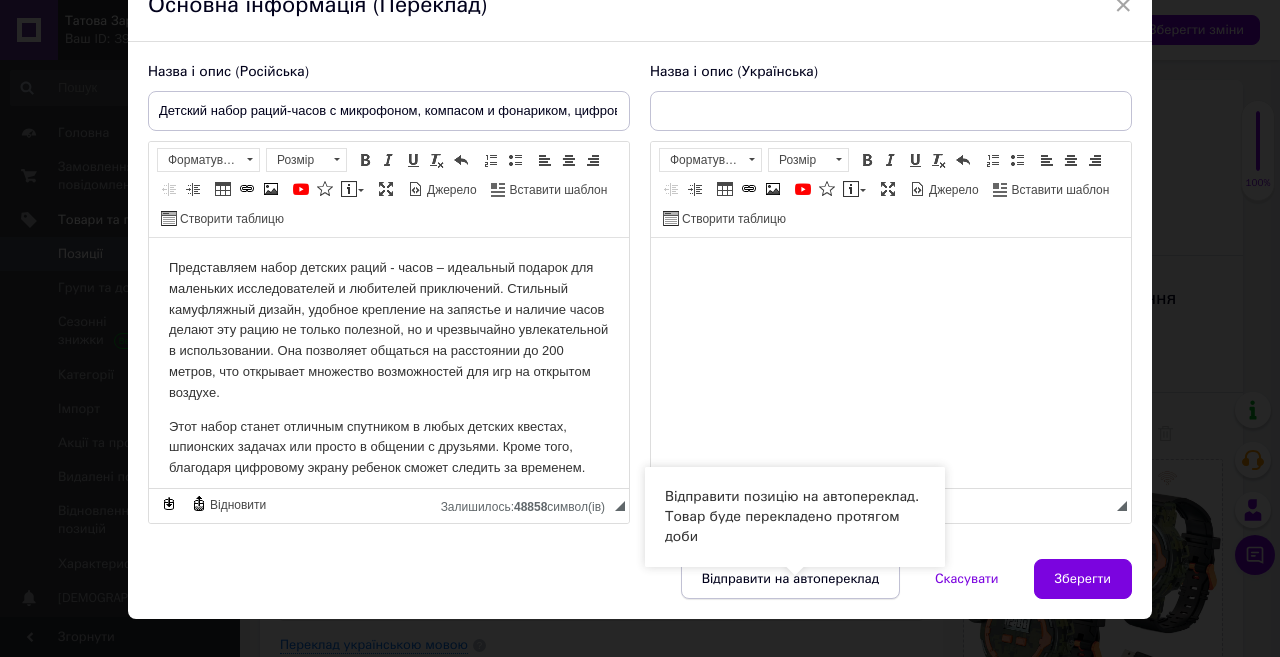 click on "Відправити на автопереклад" at bounding box center (790, 579) 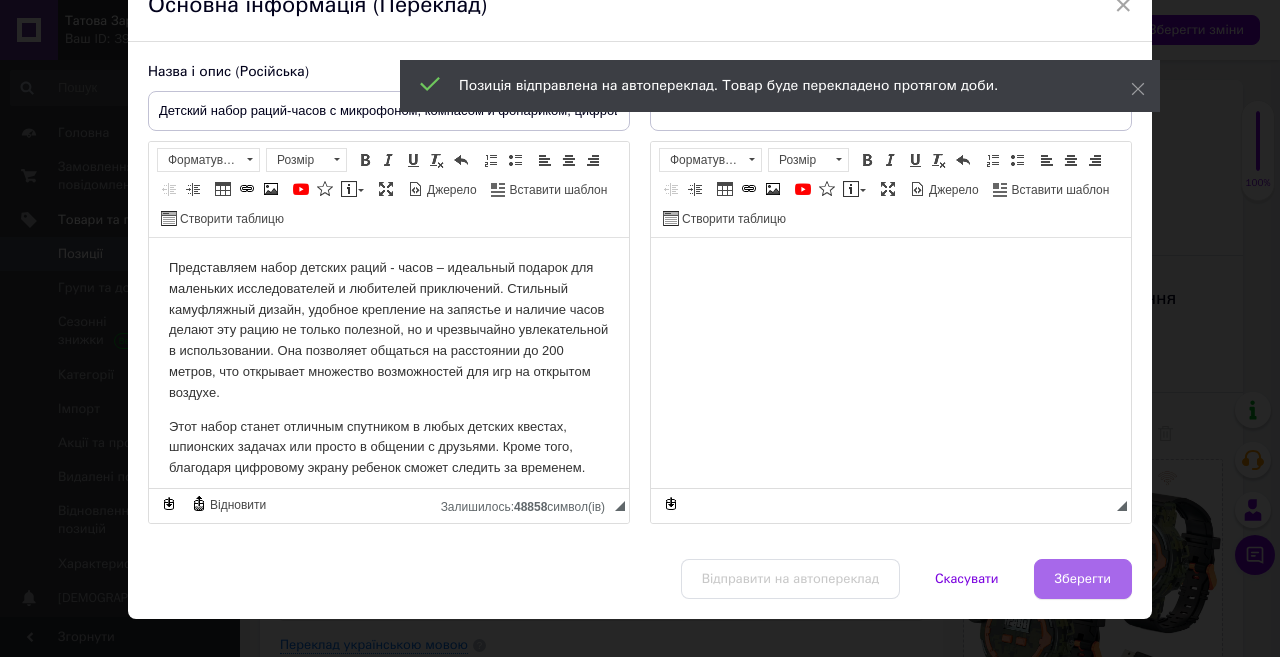 click on "Зберегти" at bounding box center (1083, 579) 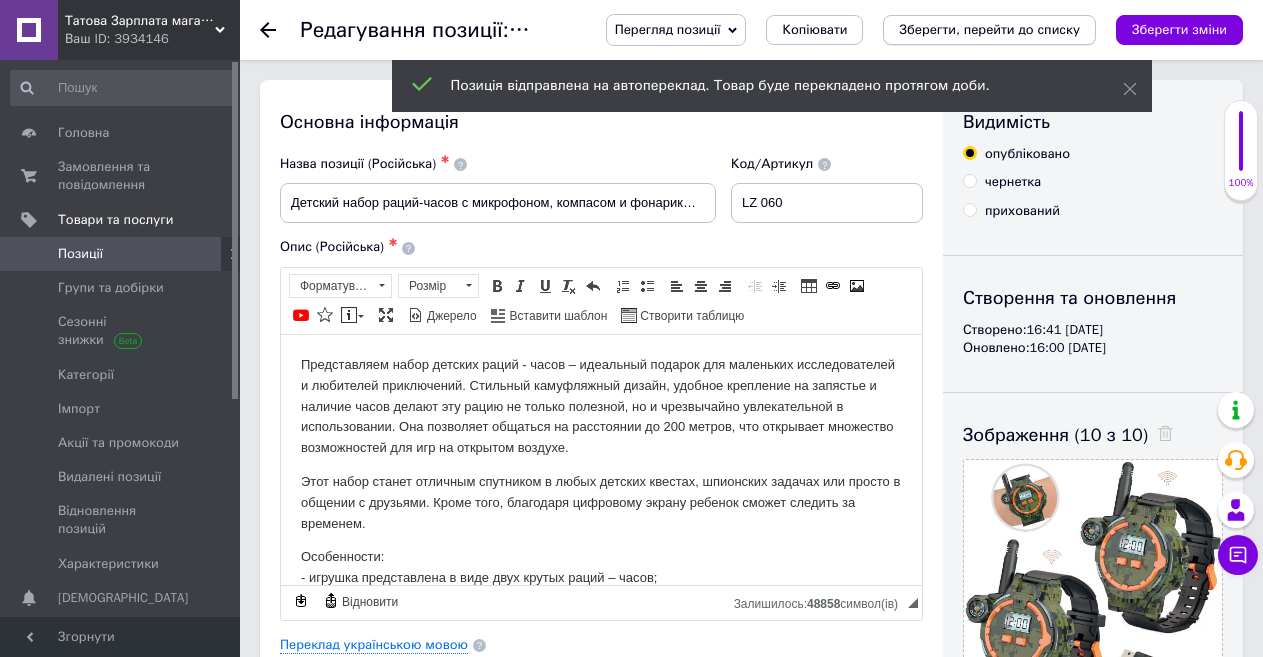 click on "Зберегти, перейти до списку" at bounding box center [989, 29] 